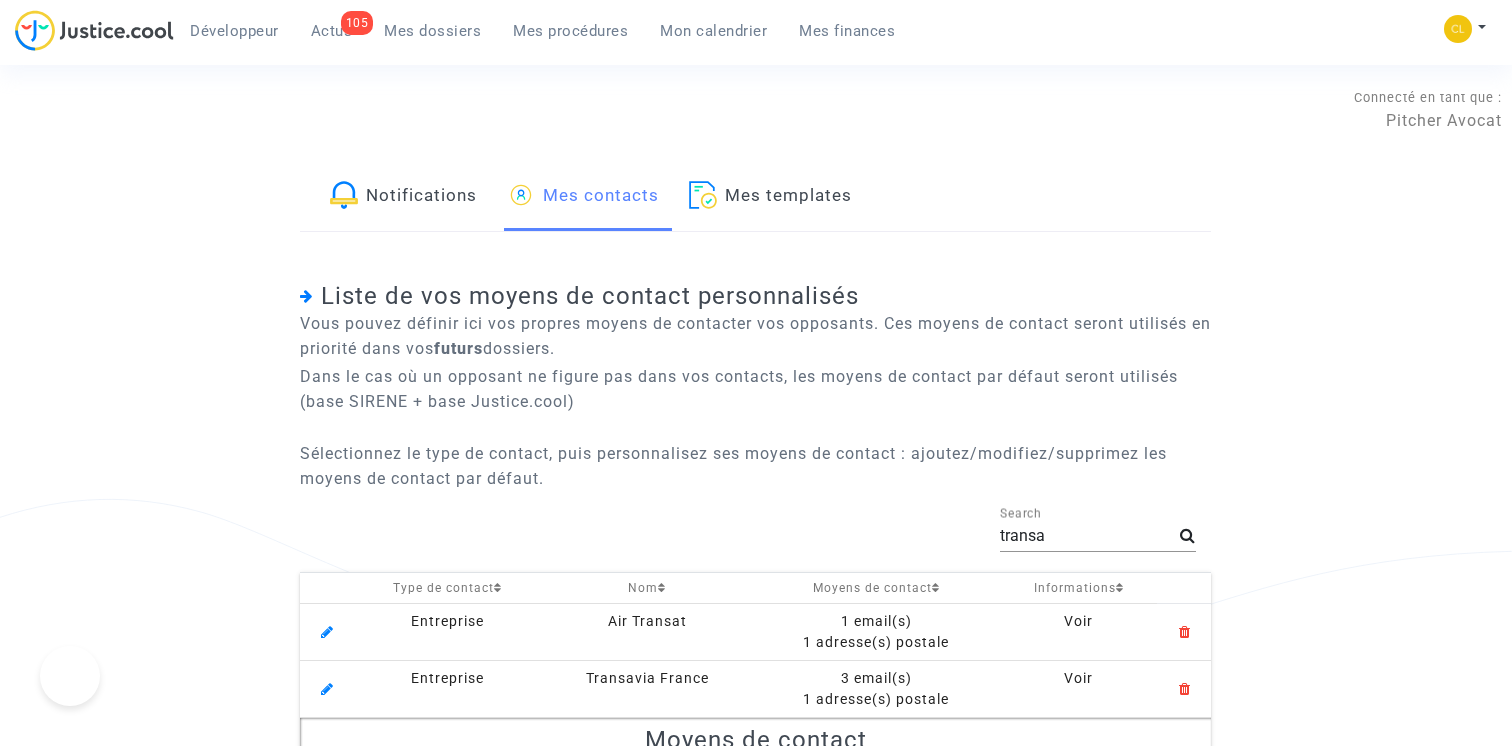 scroll, scrollTop: 0, scrollLeft: 0, axis: both 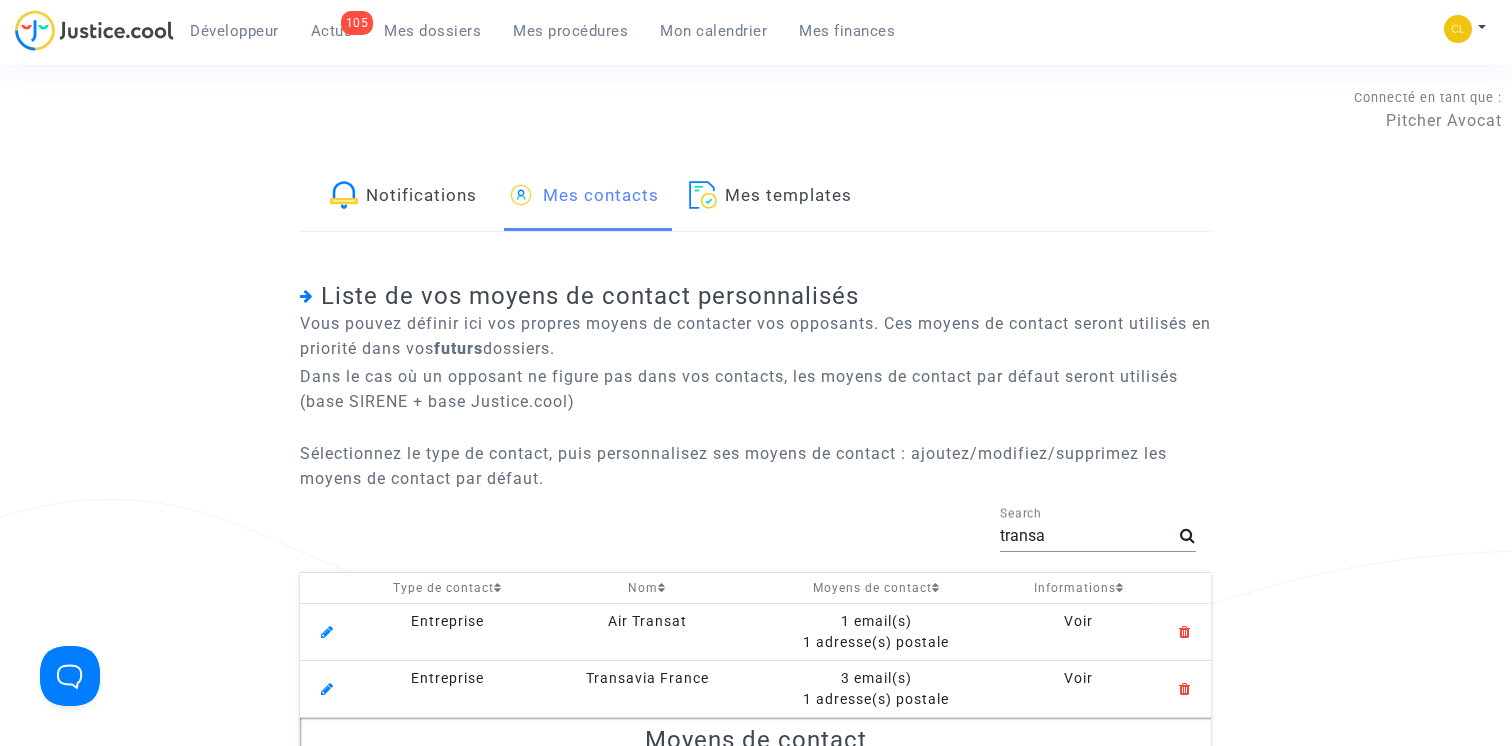 click on "Mes procédures" at bounding box center [570, 31] 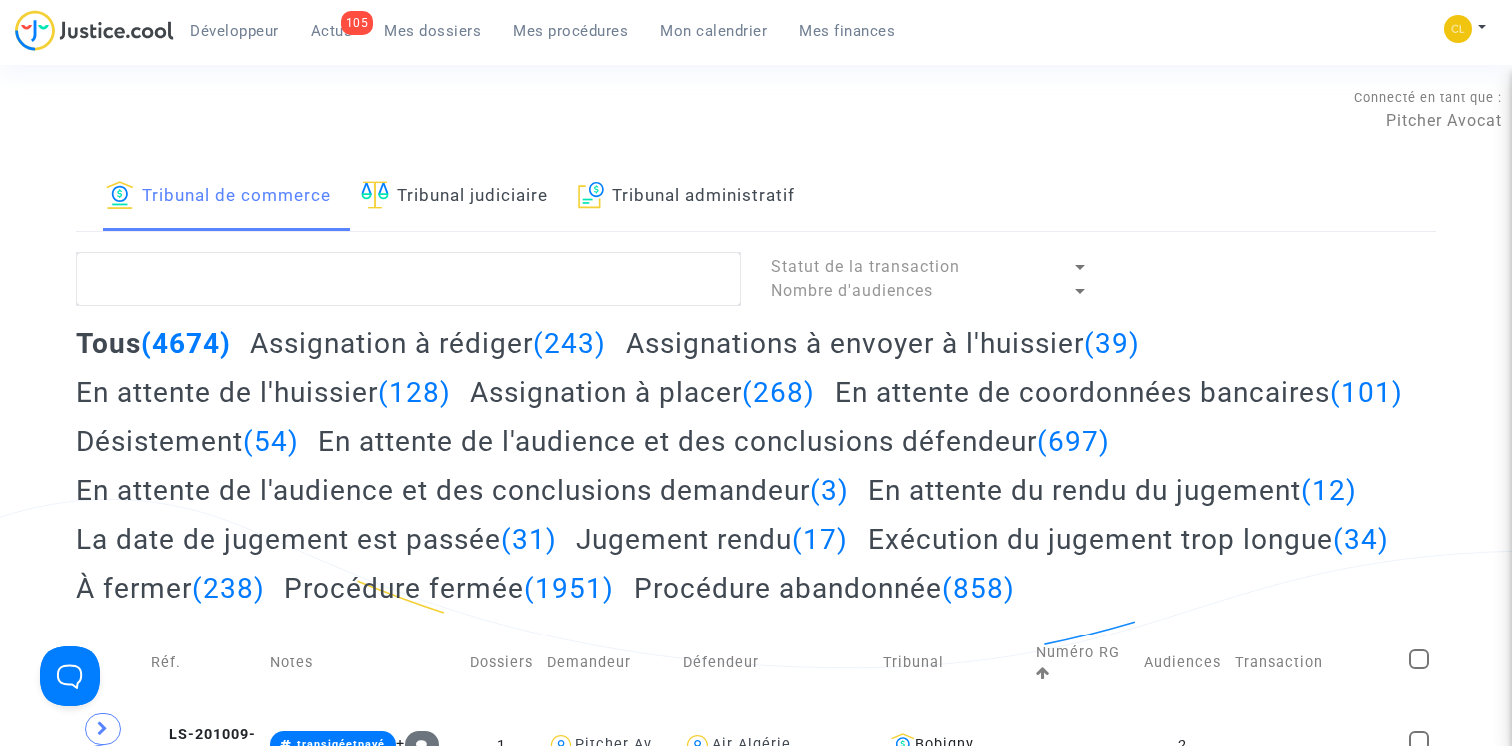 click on "Assignation à rédiger  (243)" 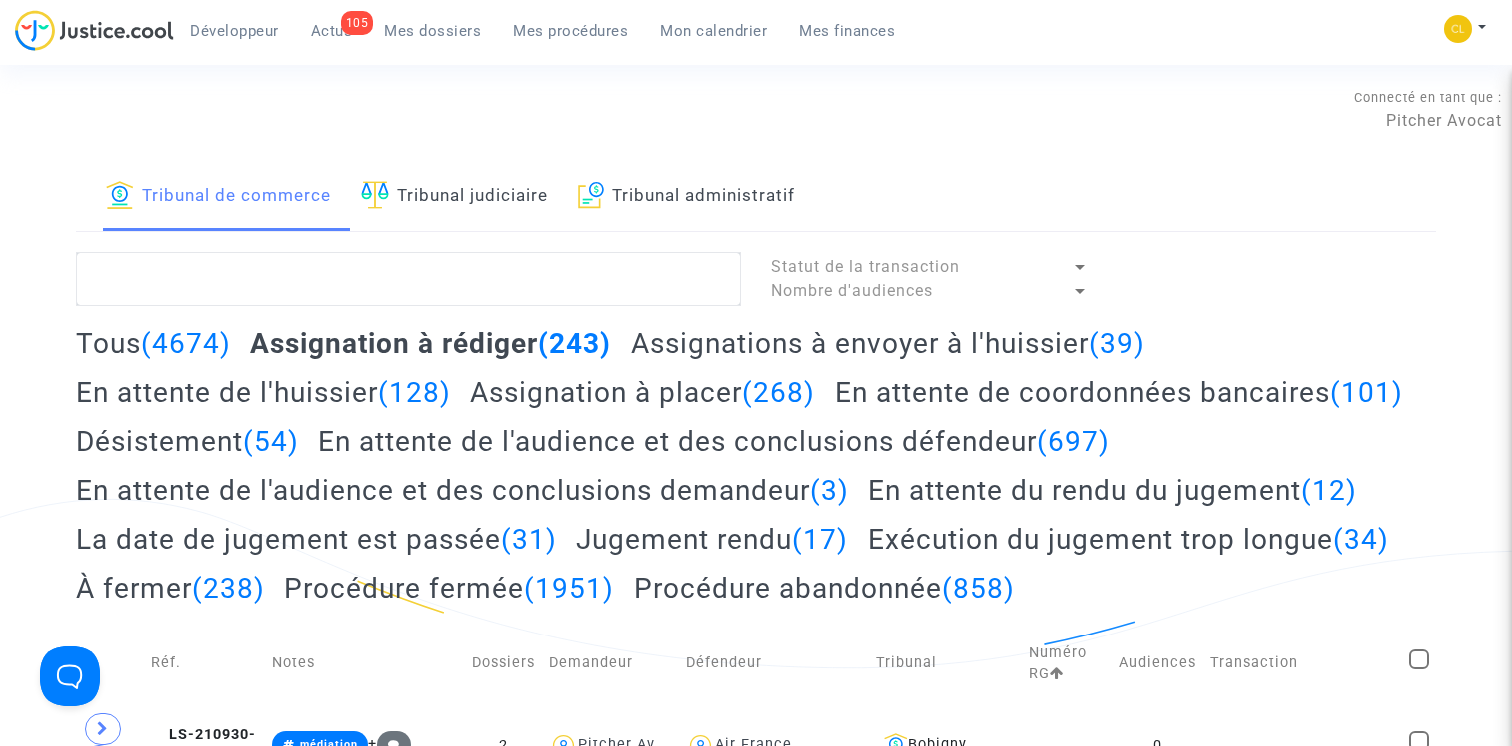 click on "En attente de l'audience et des conclusions défendeur  (697)" 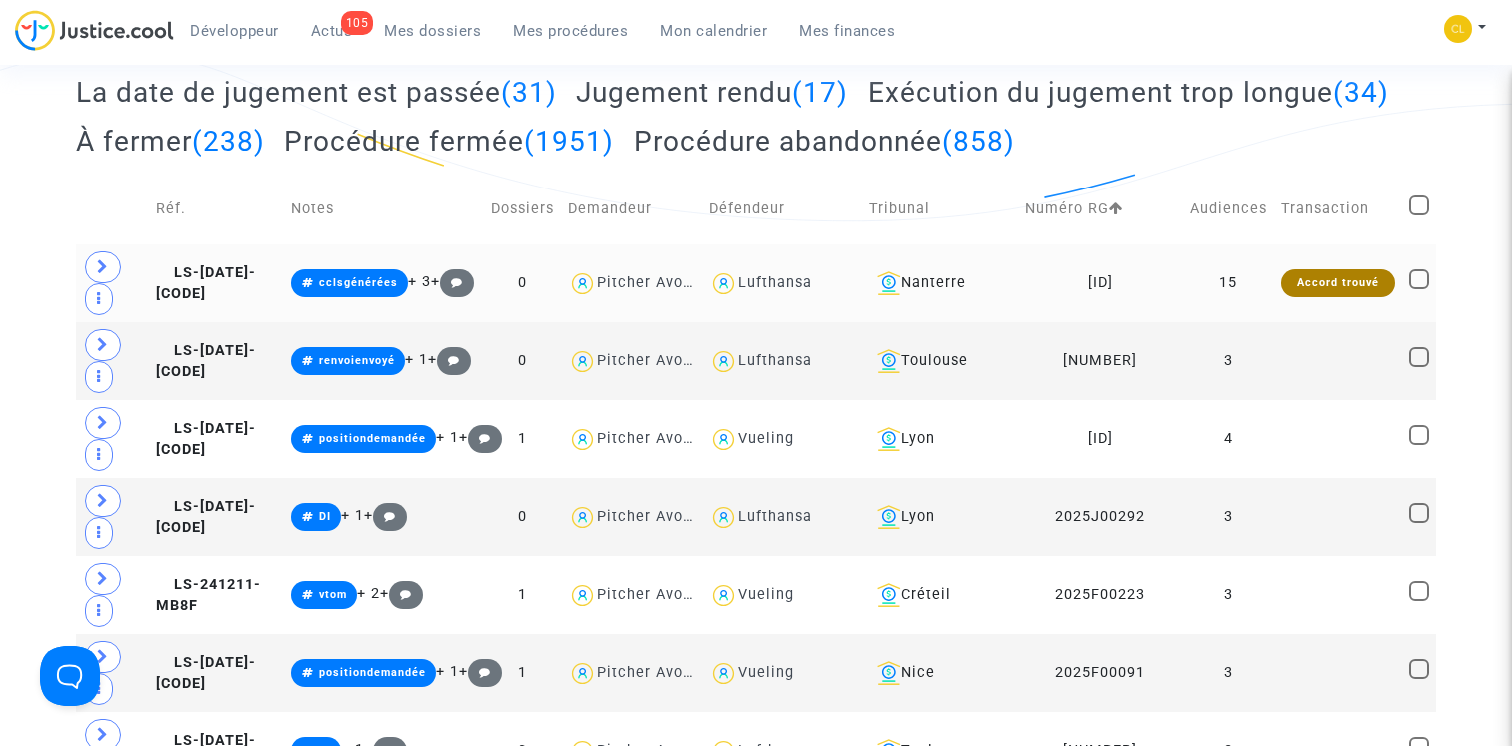 scroll, scrollTop: 540, scrollLeft: 0, axis: vertical 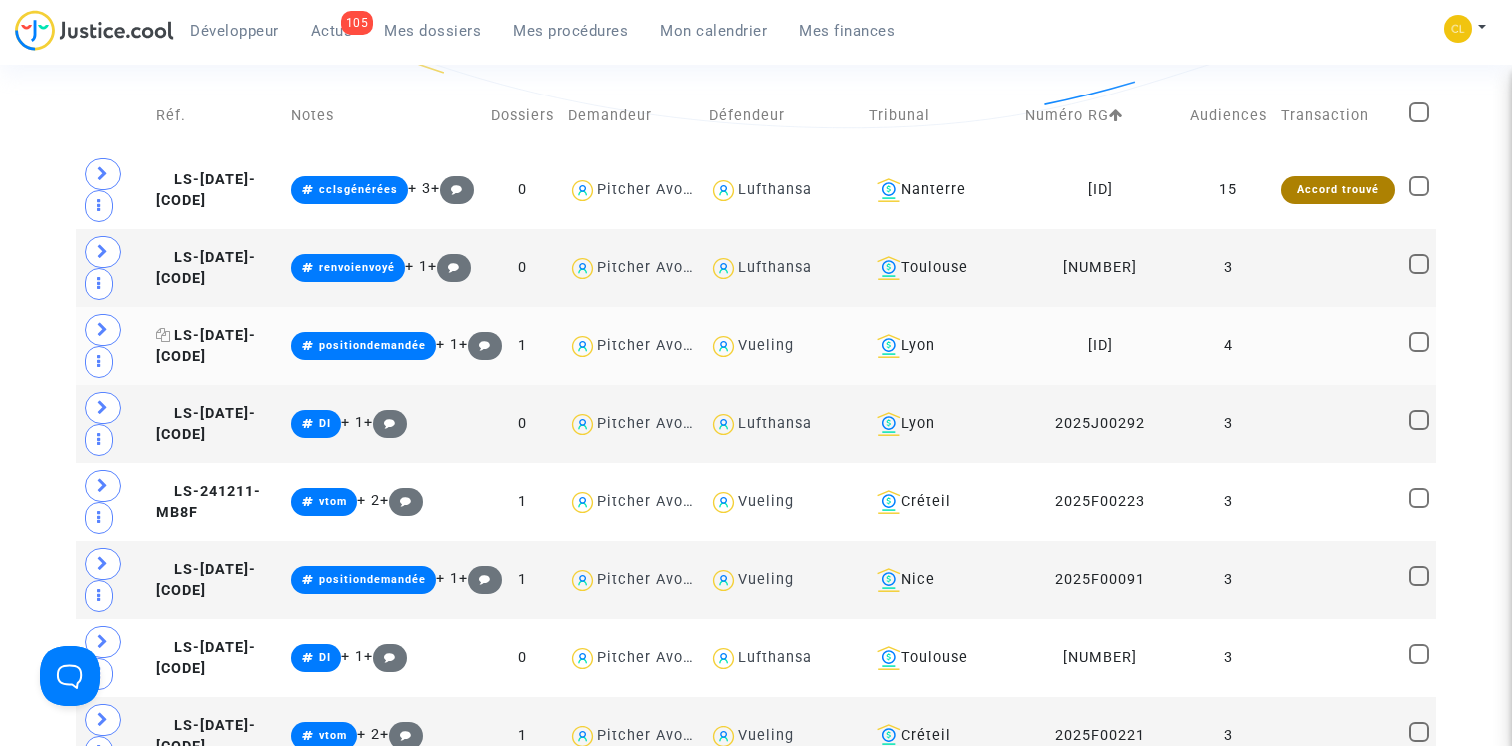 click on "LS-241211-CWQV" 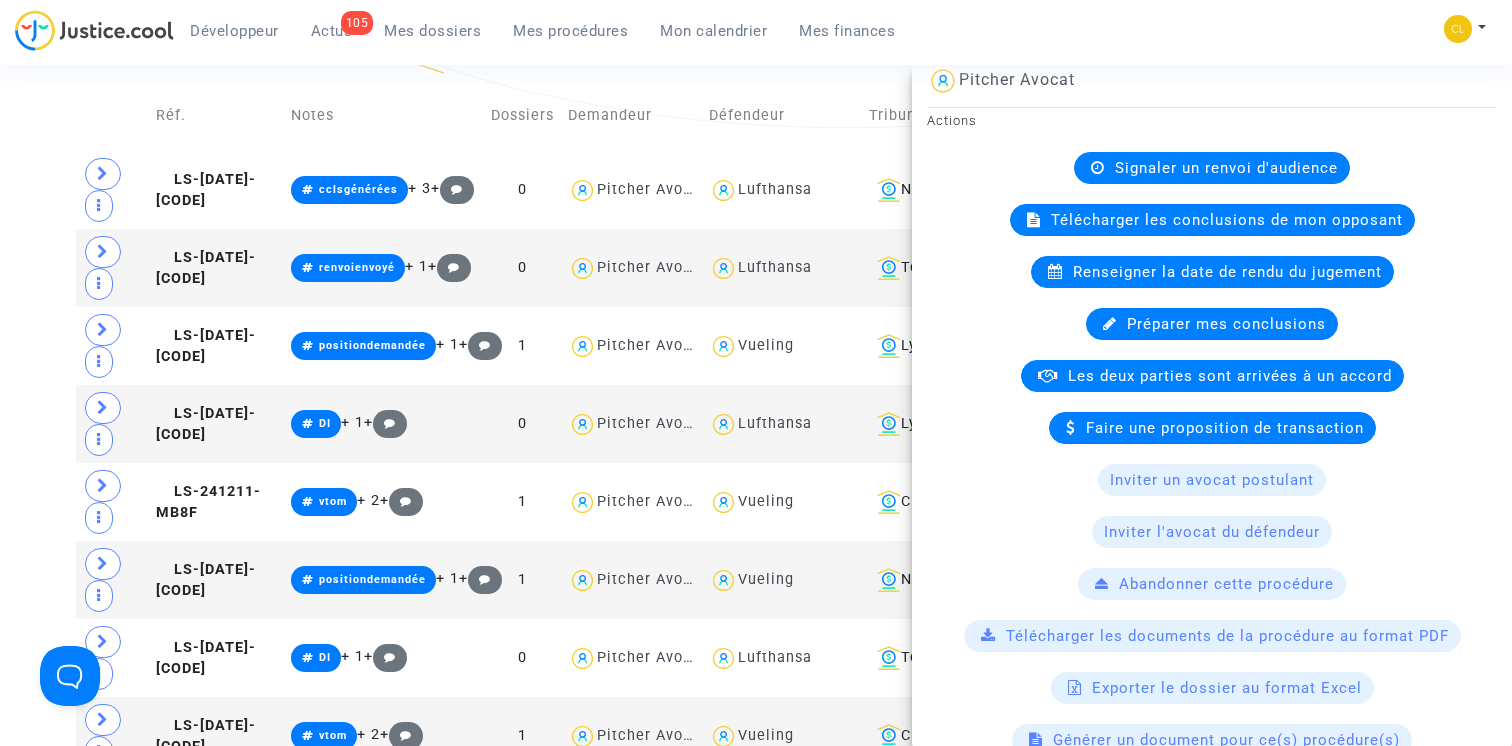 scroll, scrollTop: 309, scrollLeft: 0, axis: vertical 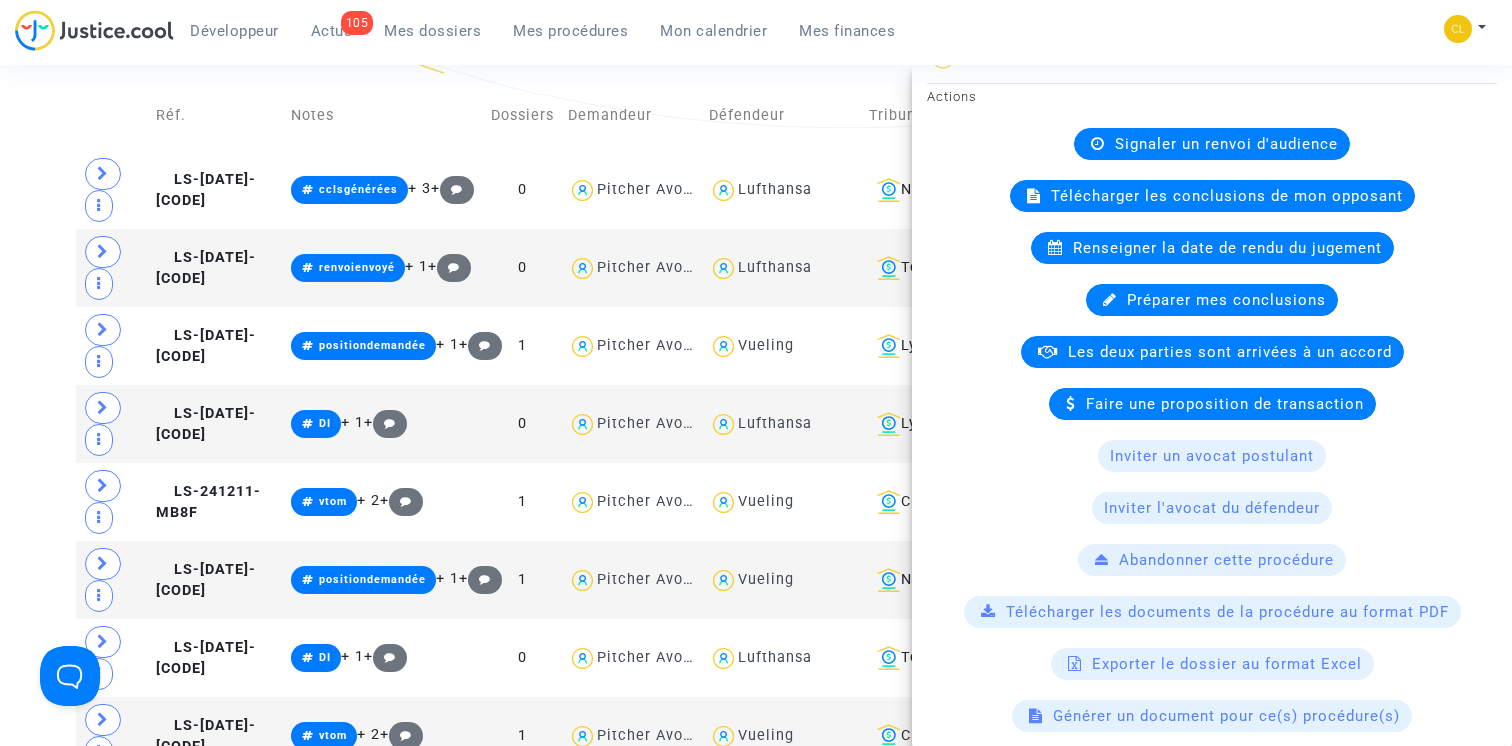 click on "Générer un document pour ce(s) procédure(s)" 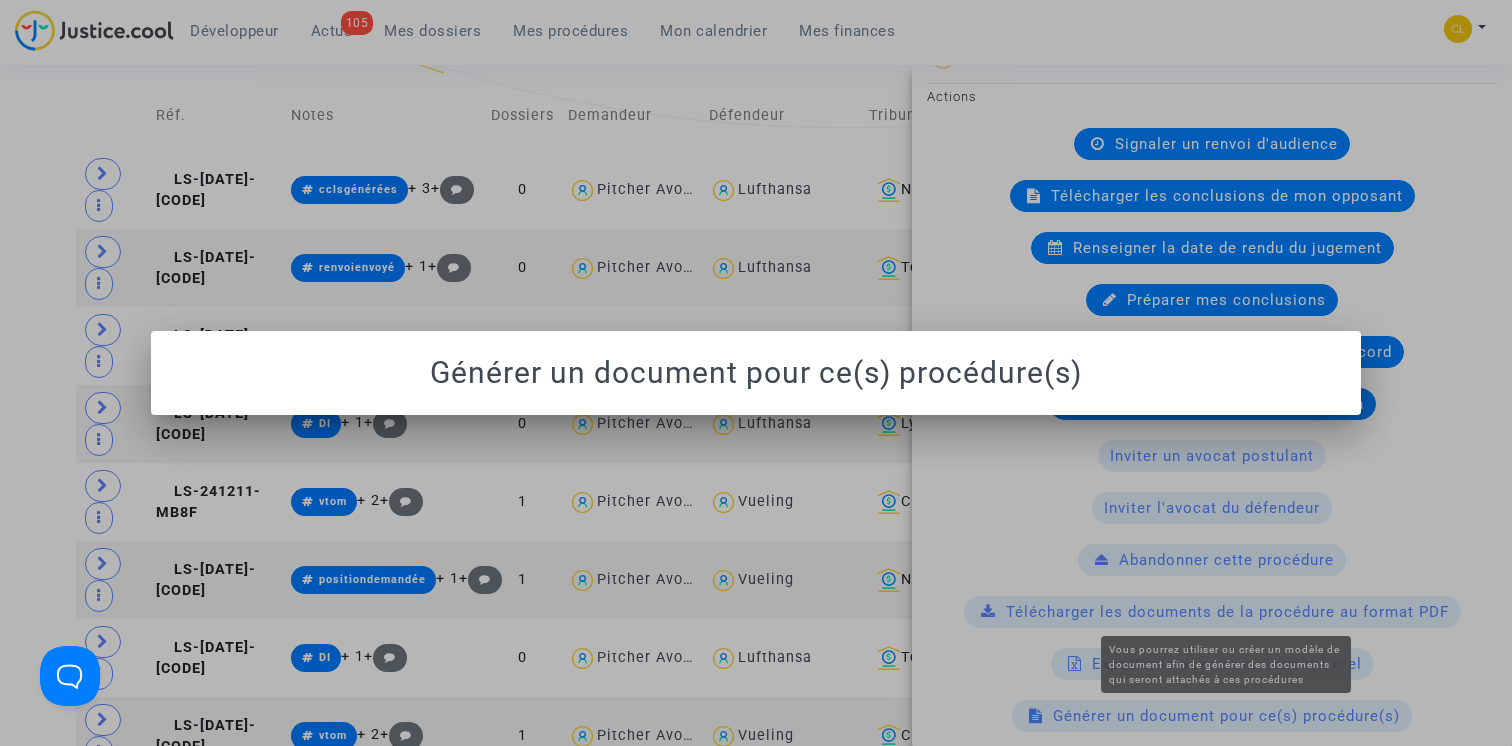 scroll, scrollTop: 0, scrollLeft: 0, axis: both 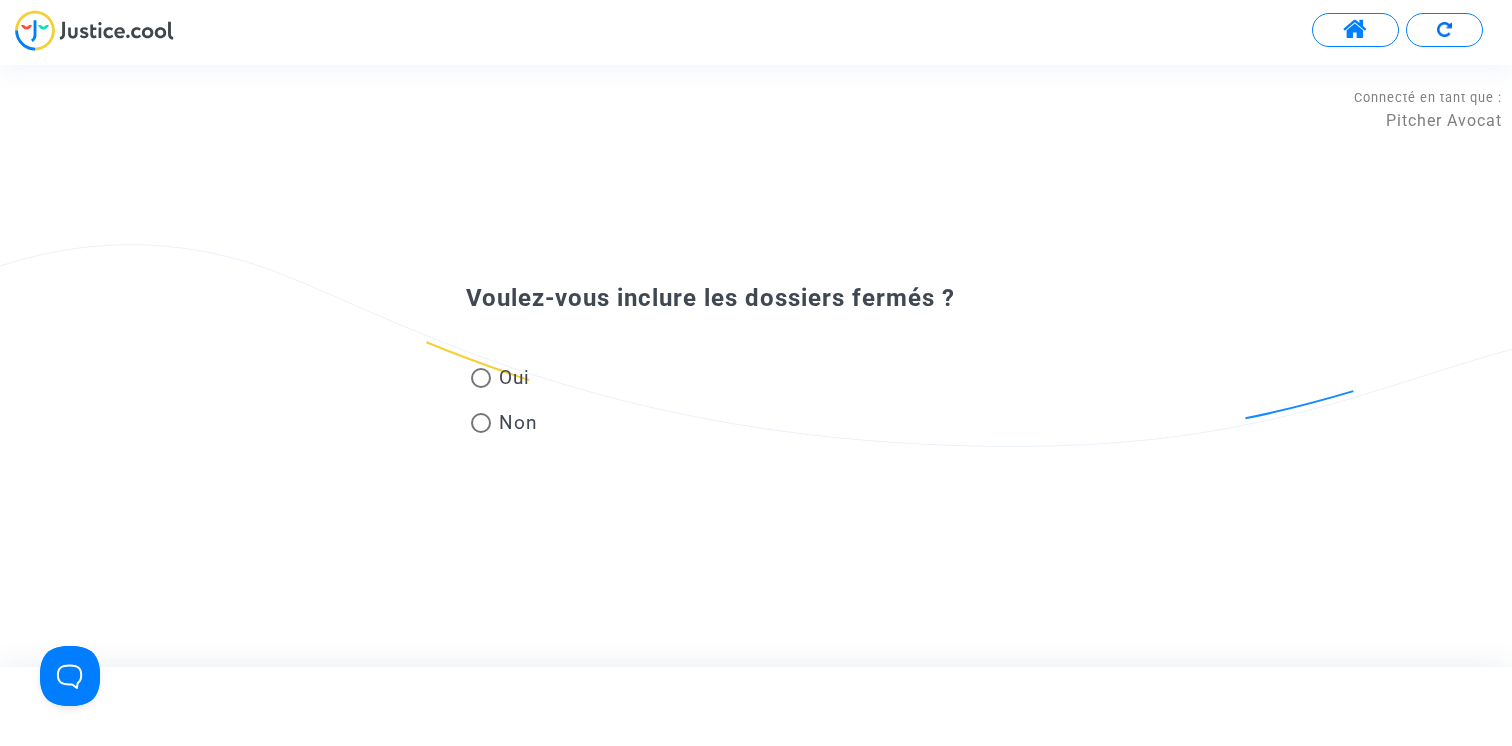 click on "Oui   Non" 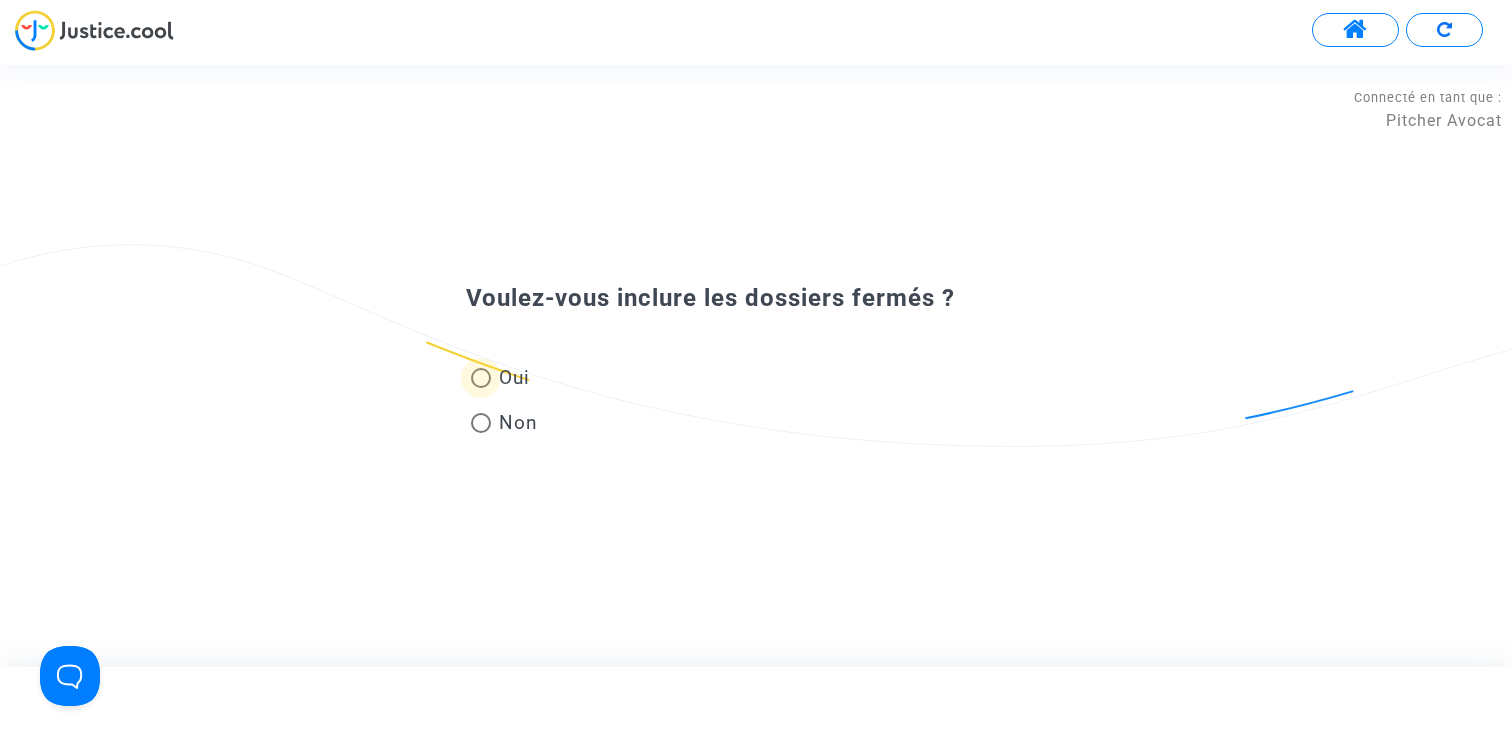 click on "Oui" at bounding box center (510, 377) 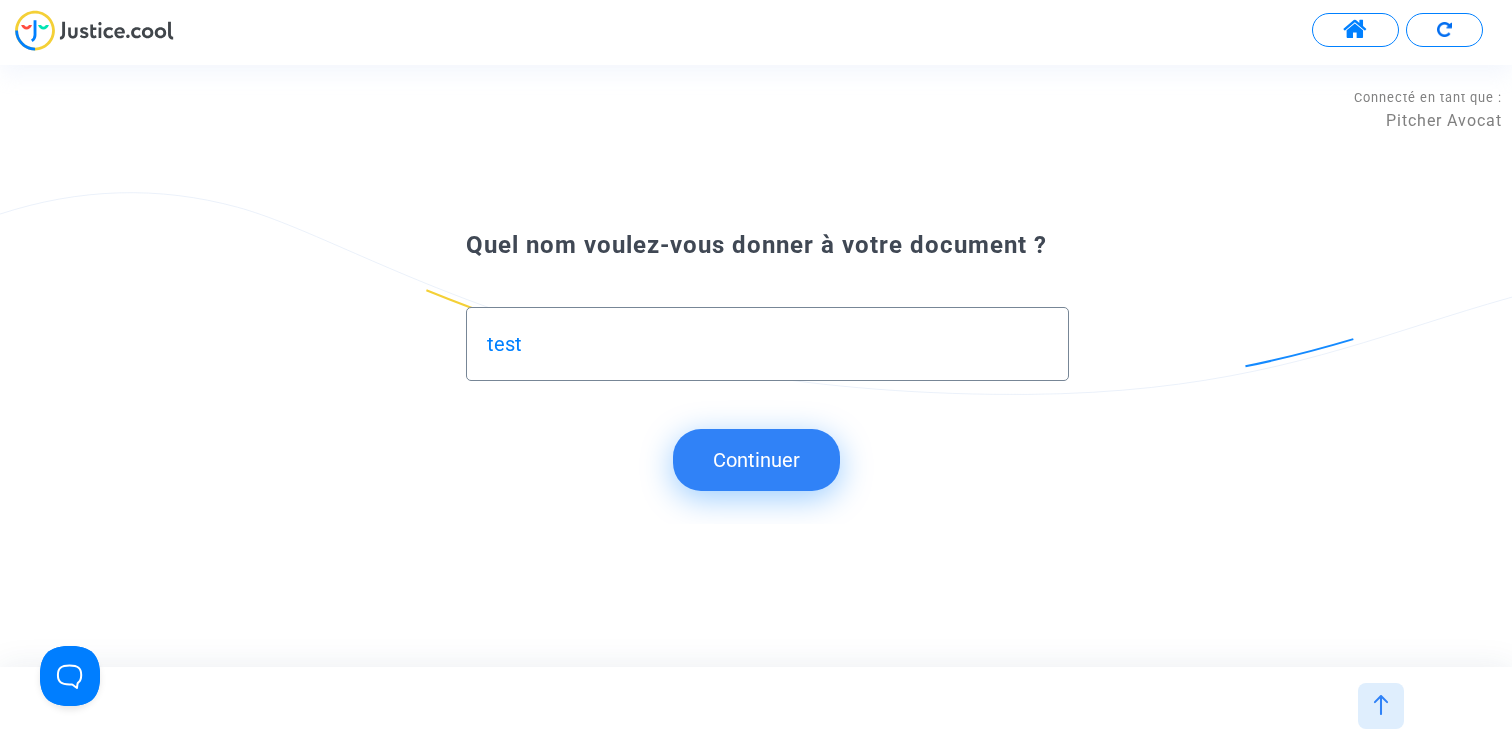 type on "test" 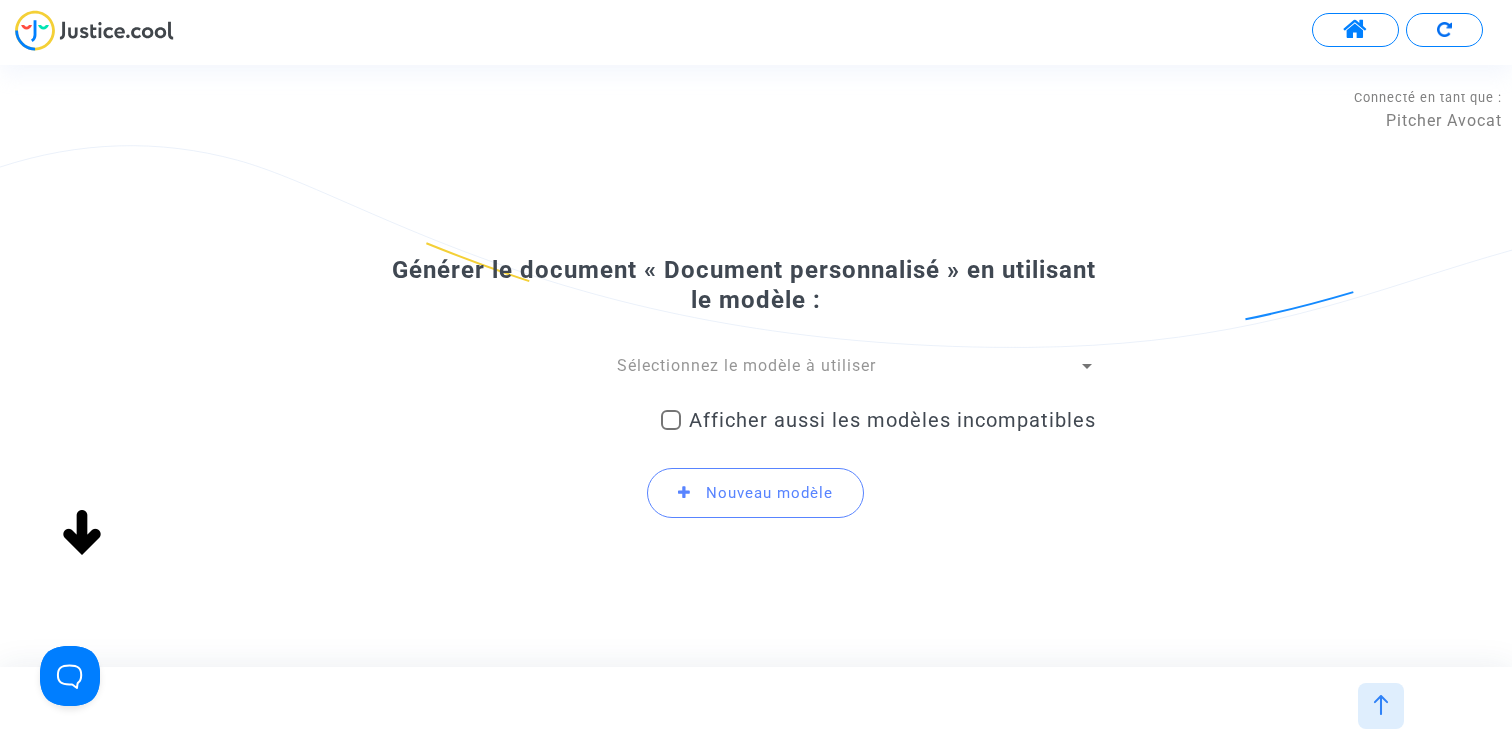 click on "Sélectionnez le modèle à utiliser" at bounding box center [747, 366] 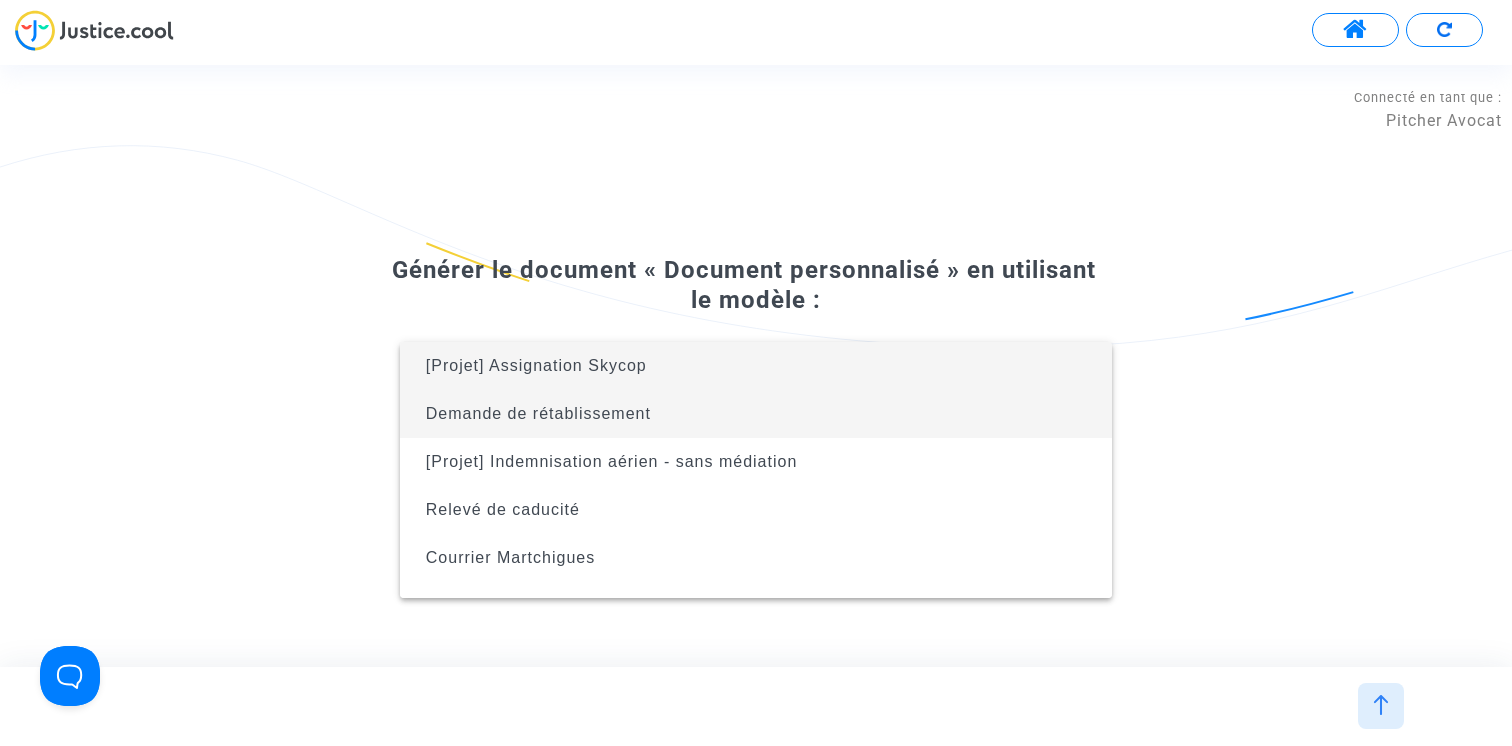 click on "Demande de rétablissement" at bounding box center (756, 414) 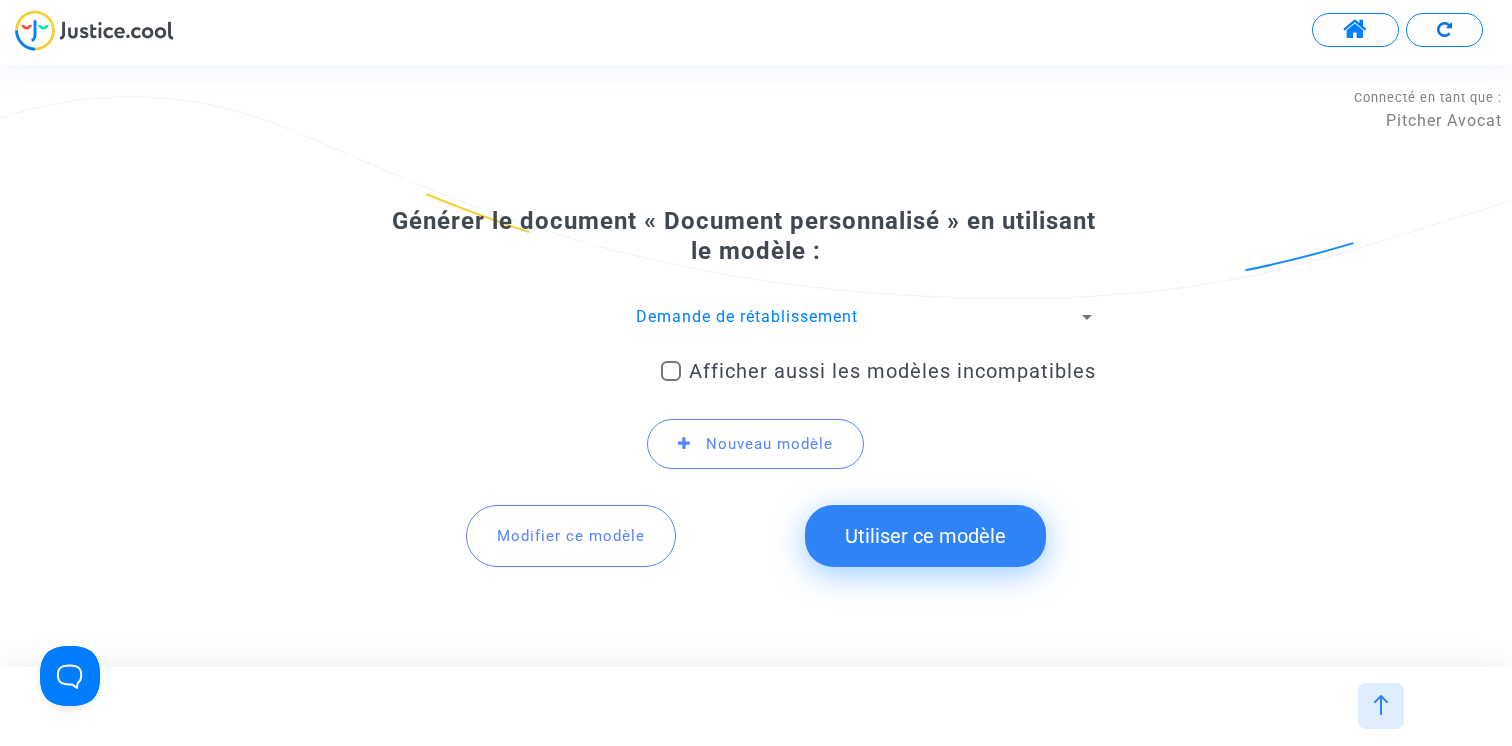 click on "Utiliser ce modèle" 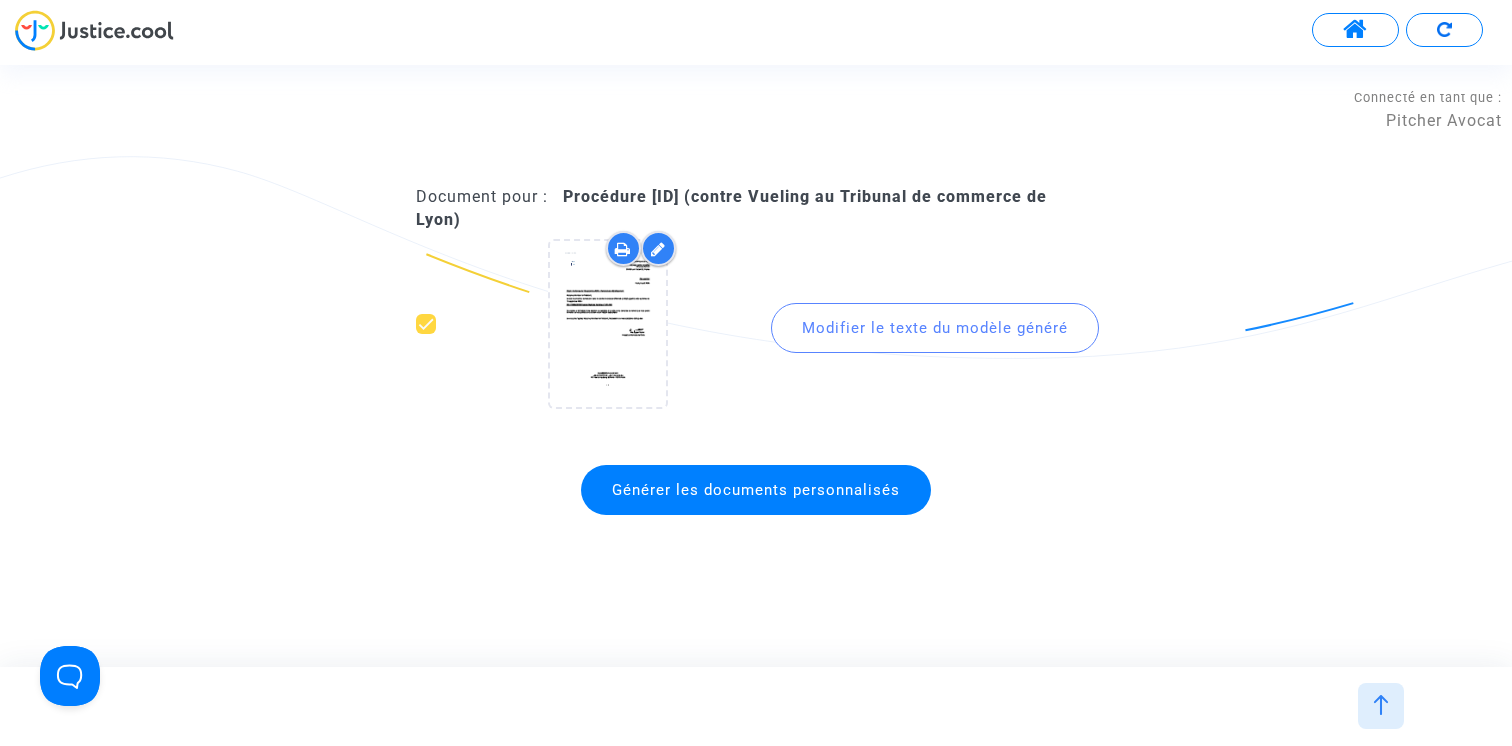 click at bounding box center (1355, 30) 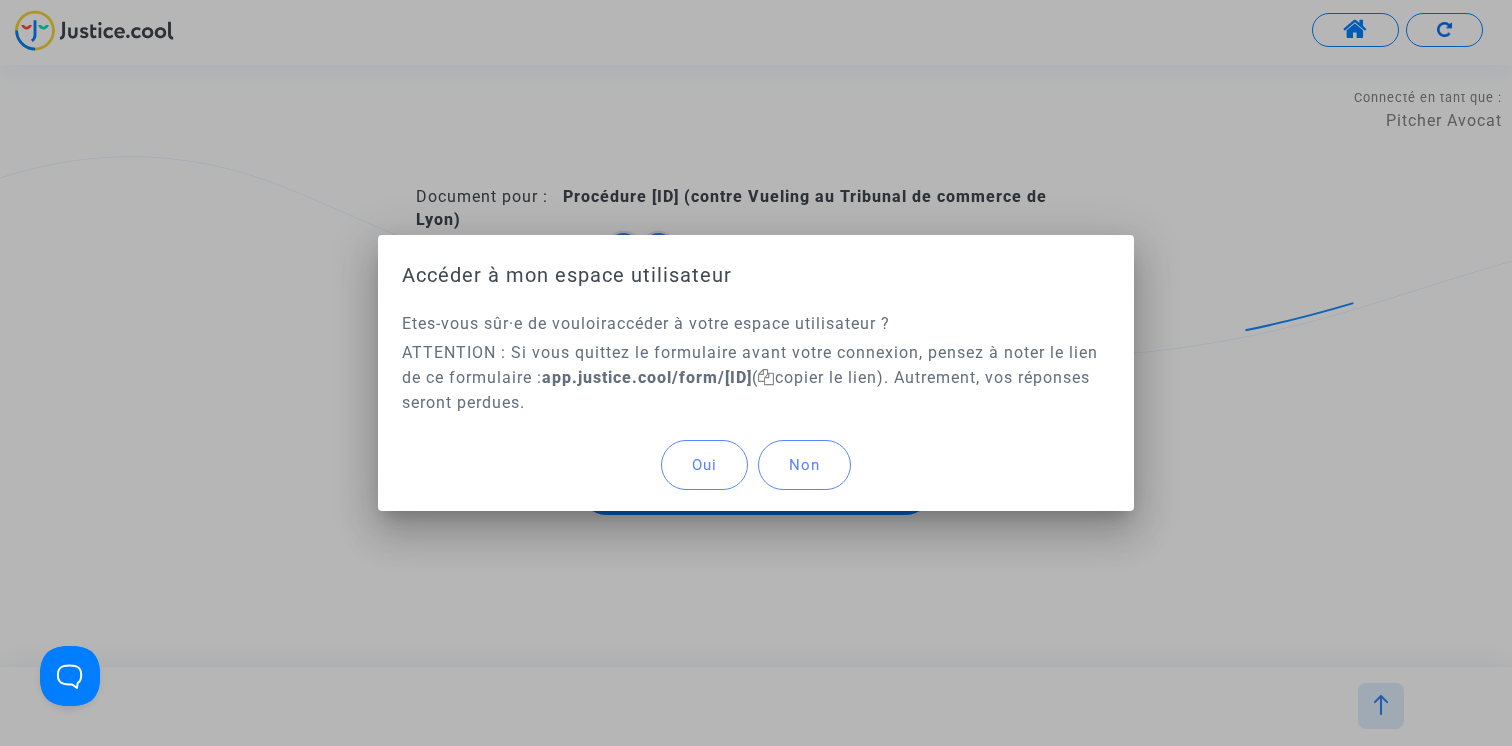 click on "Oui" at bounding box center (704, 465) 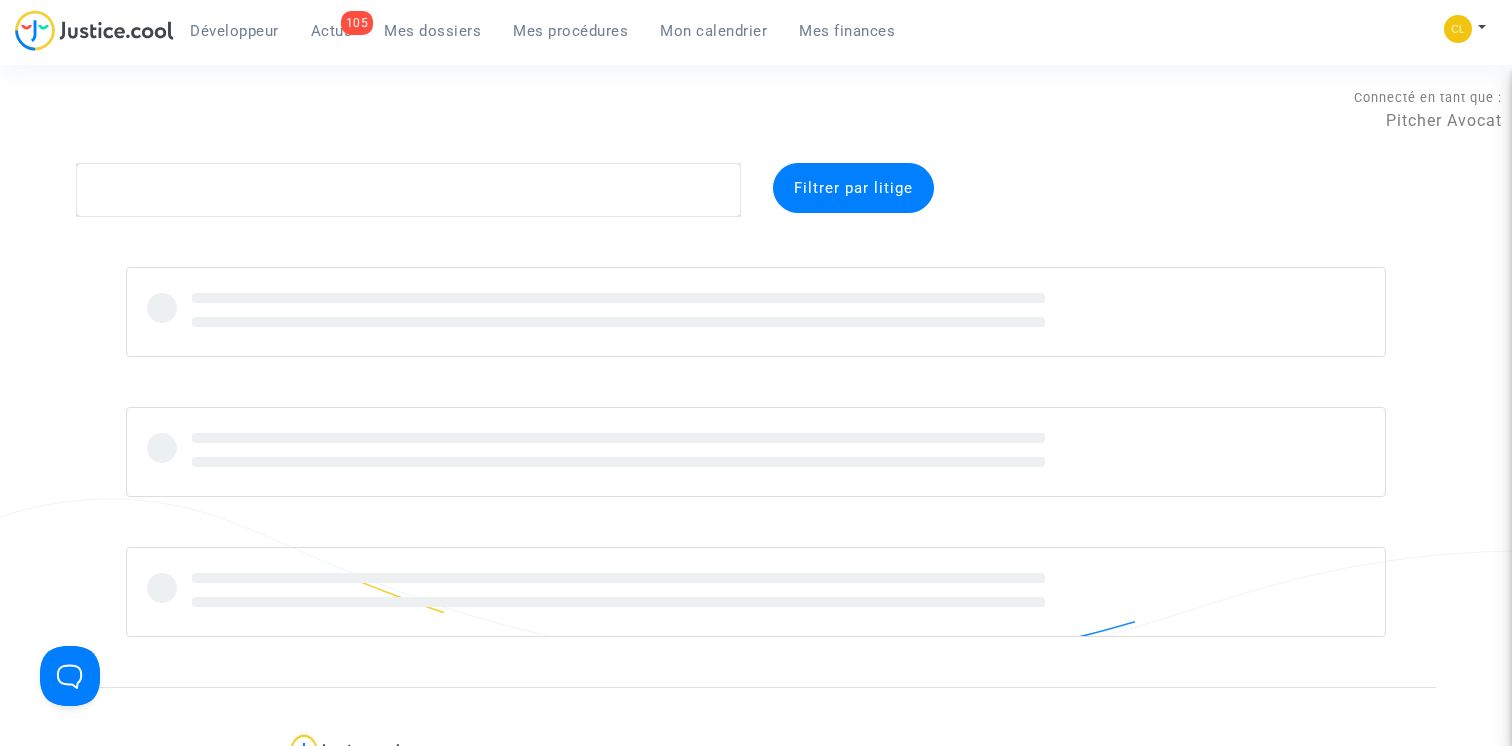 click on "Mes procédures" at bounding box center (570, 31) 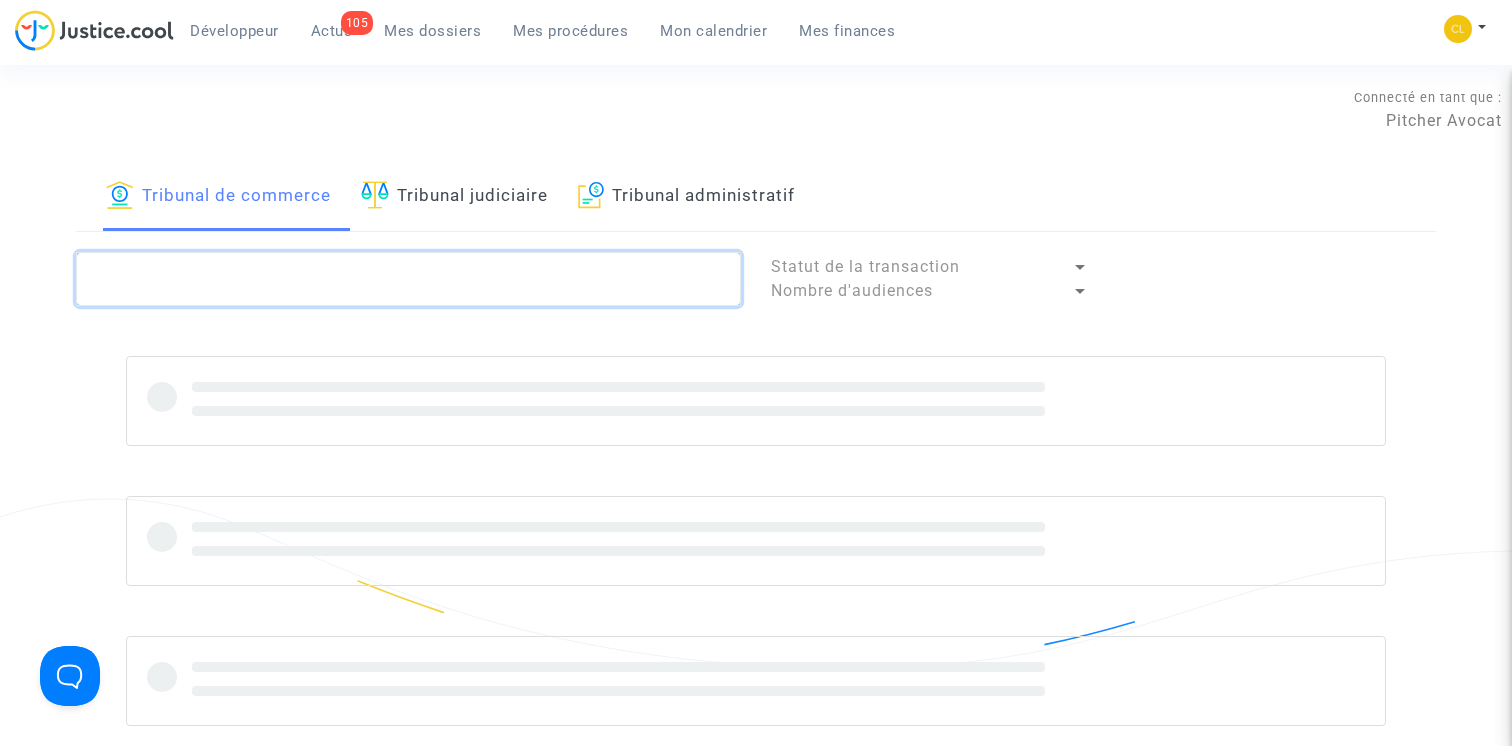 click 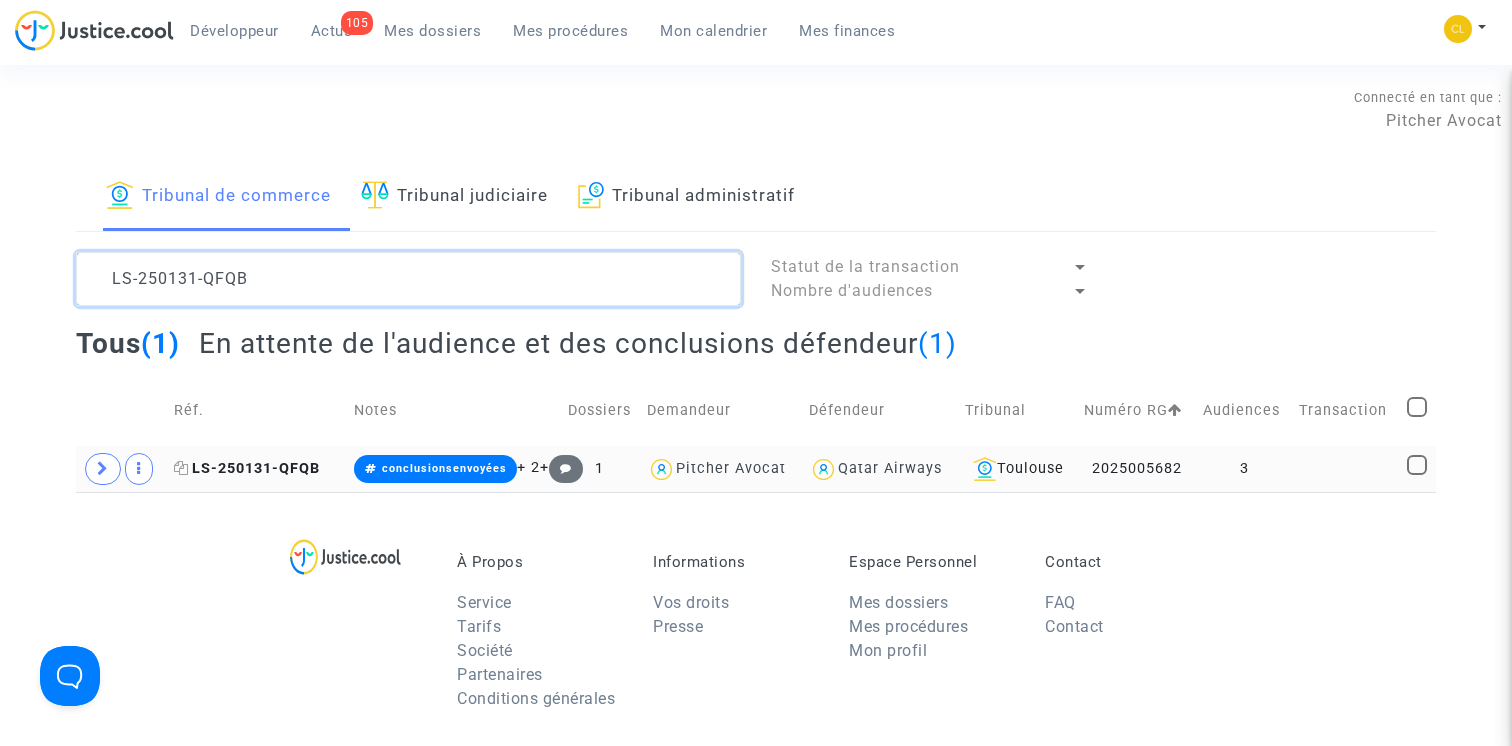 type on "LS-250131-QFQB" 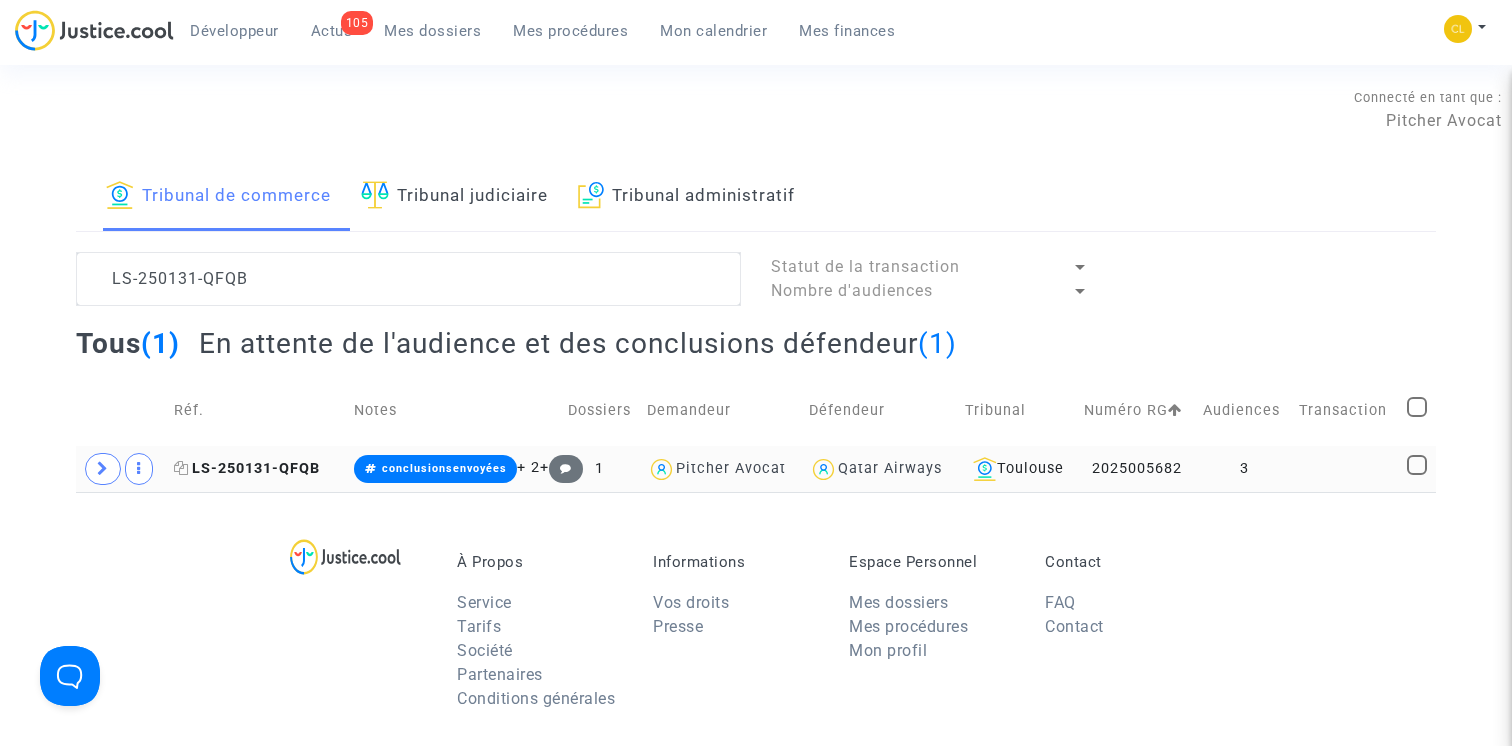 click on "LS-250131-QFQB" 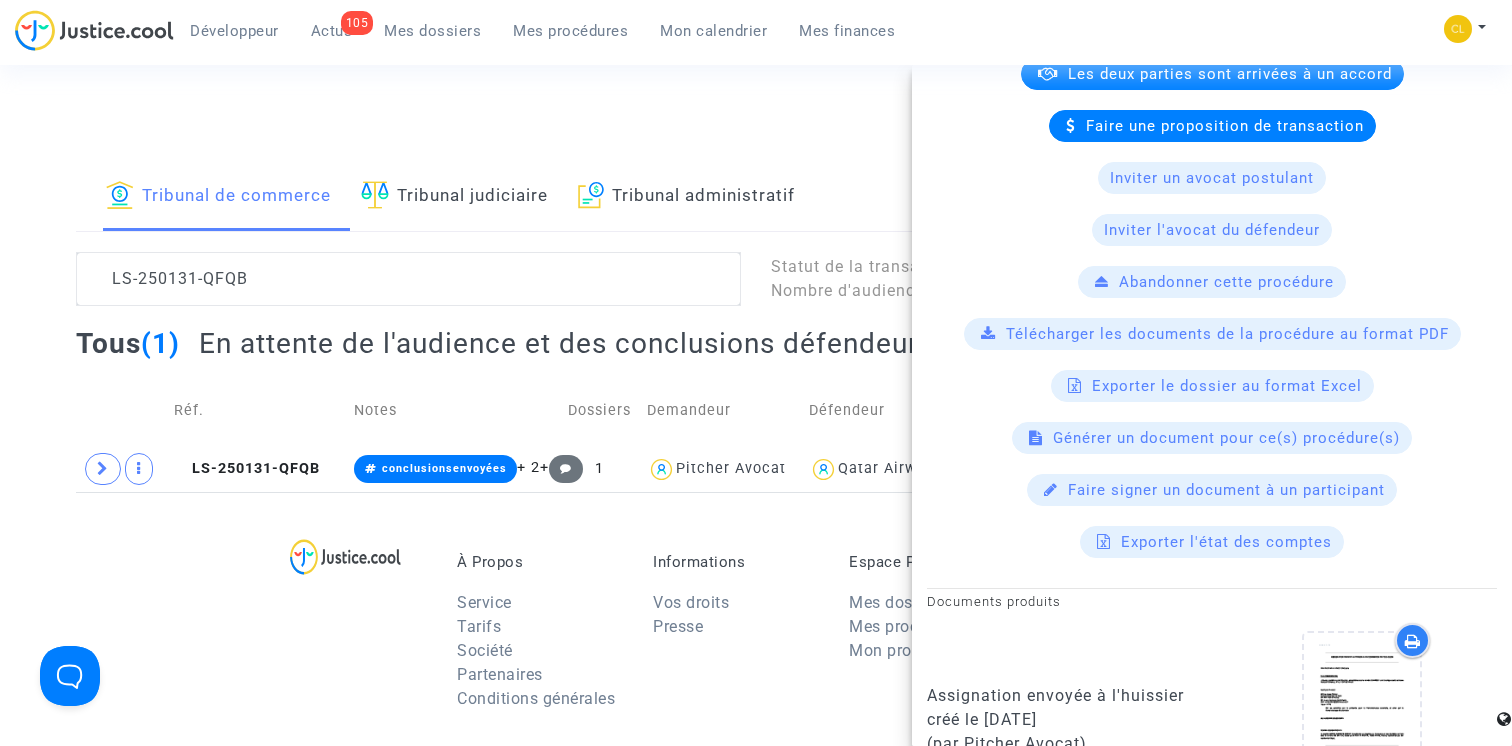 scroll, scrollTop: 659, scrollLeft: 0, axis: vertical 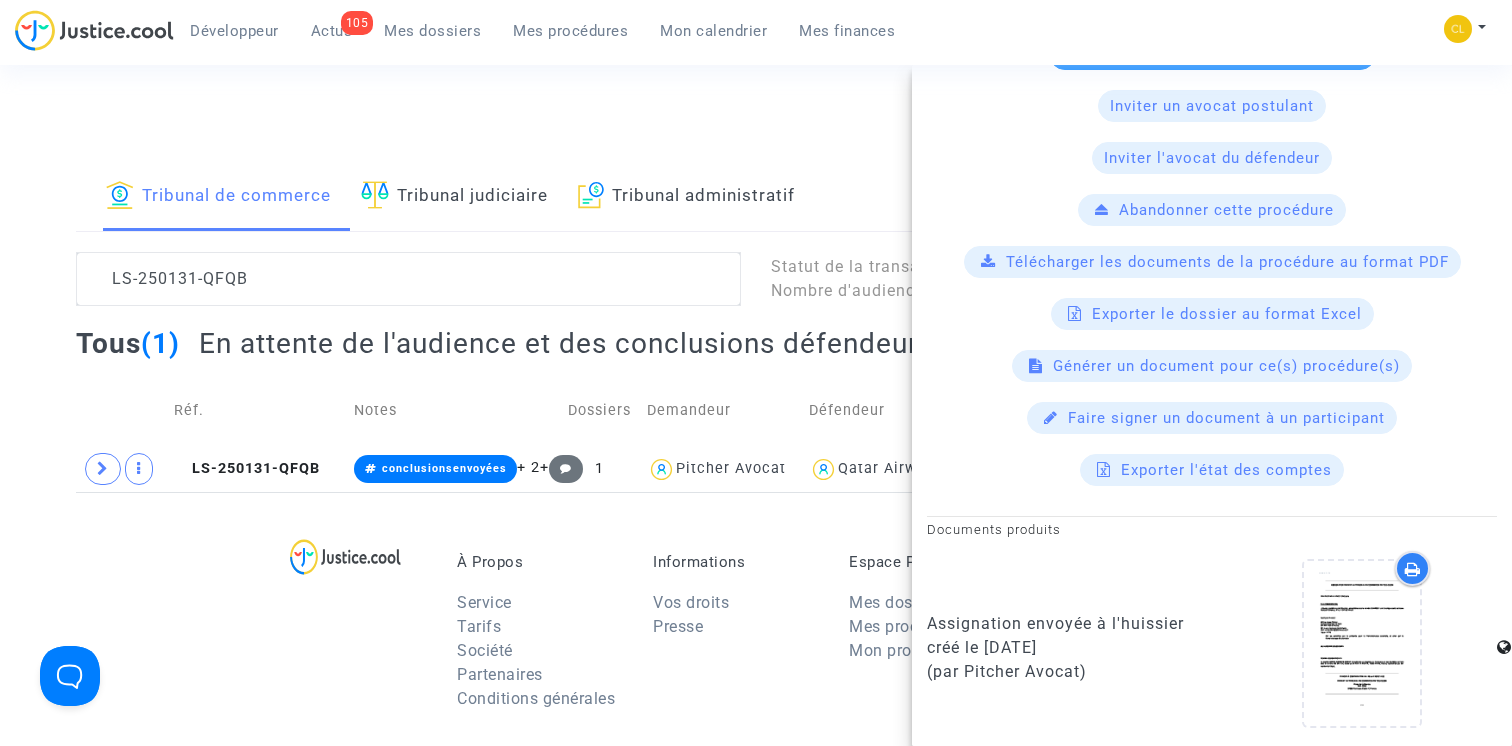 click on "Générer un document pour ce(s) procédure(s)" 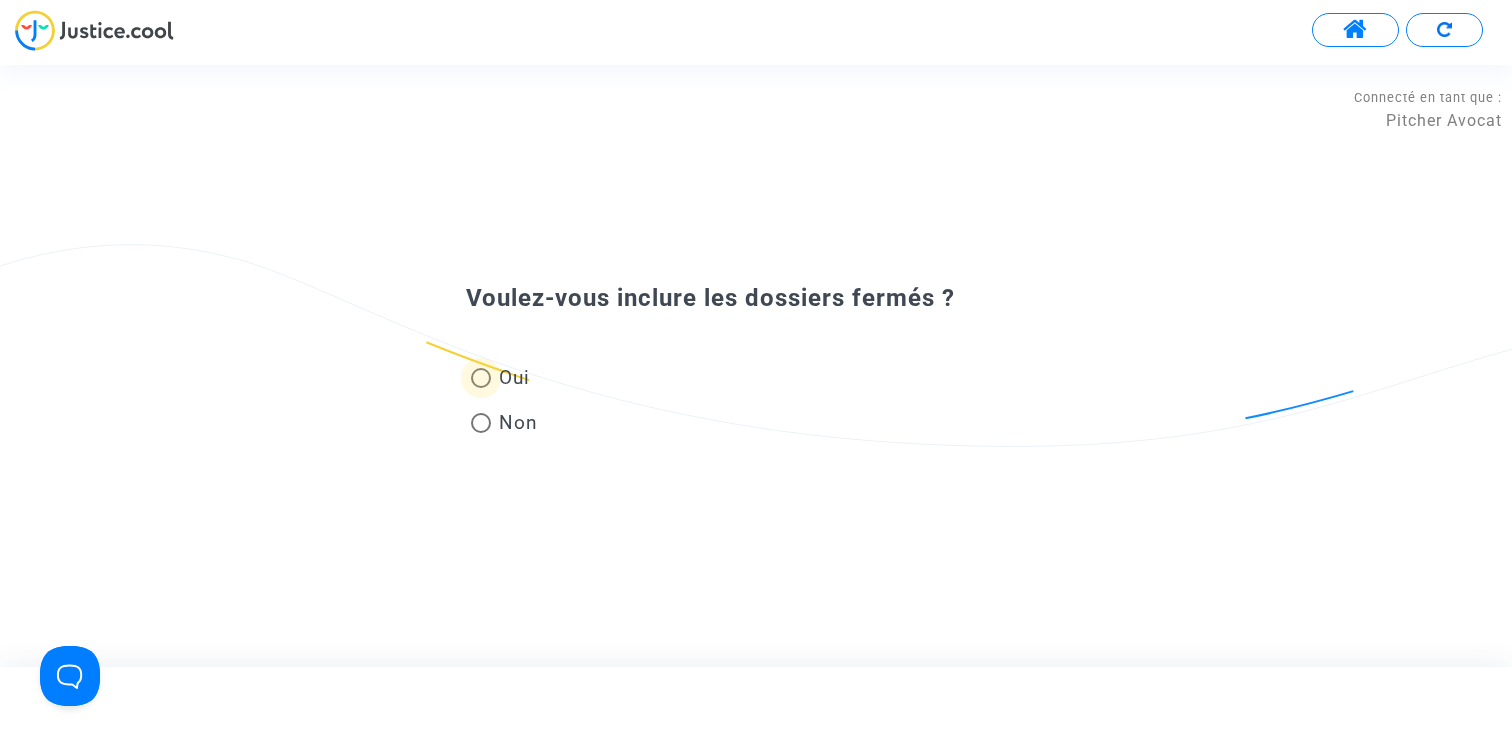 click at bounding box center [481, 378] 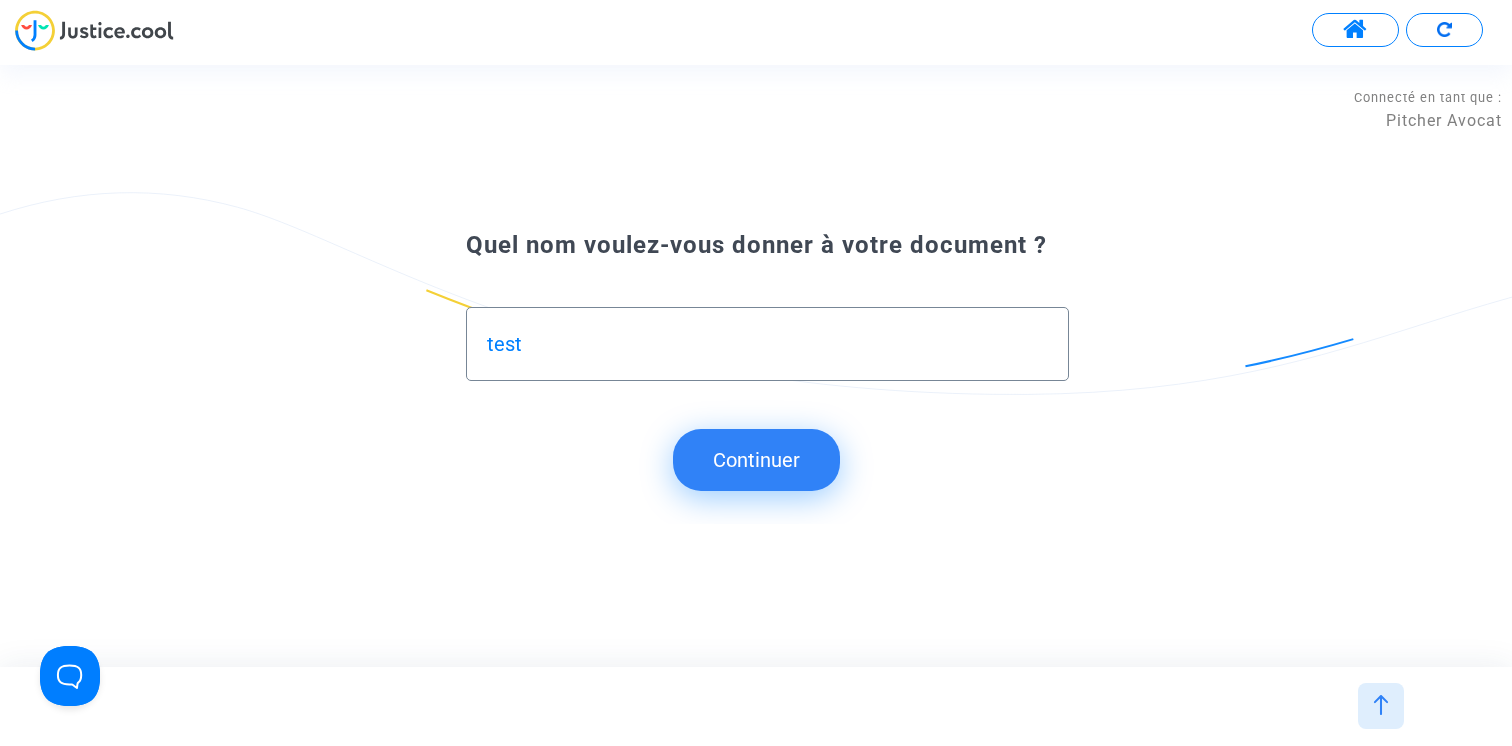 type on "test" 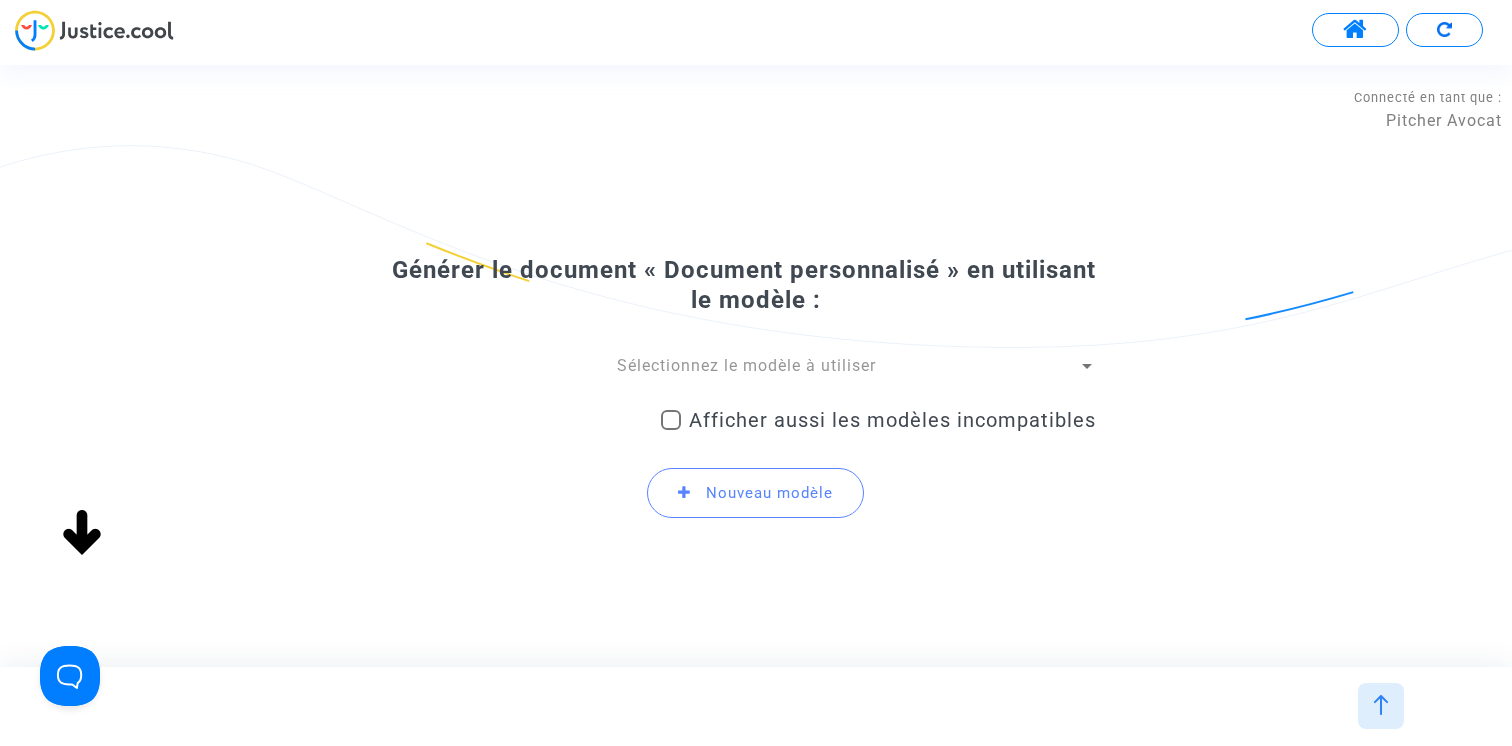 click on "Générer le document « Document personnalisé » en utilisant le modèle :  Sélectionnez le modèle à utiliser    Afficher aussi les modèles incompatibles      Nouveau modèle" 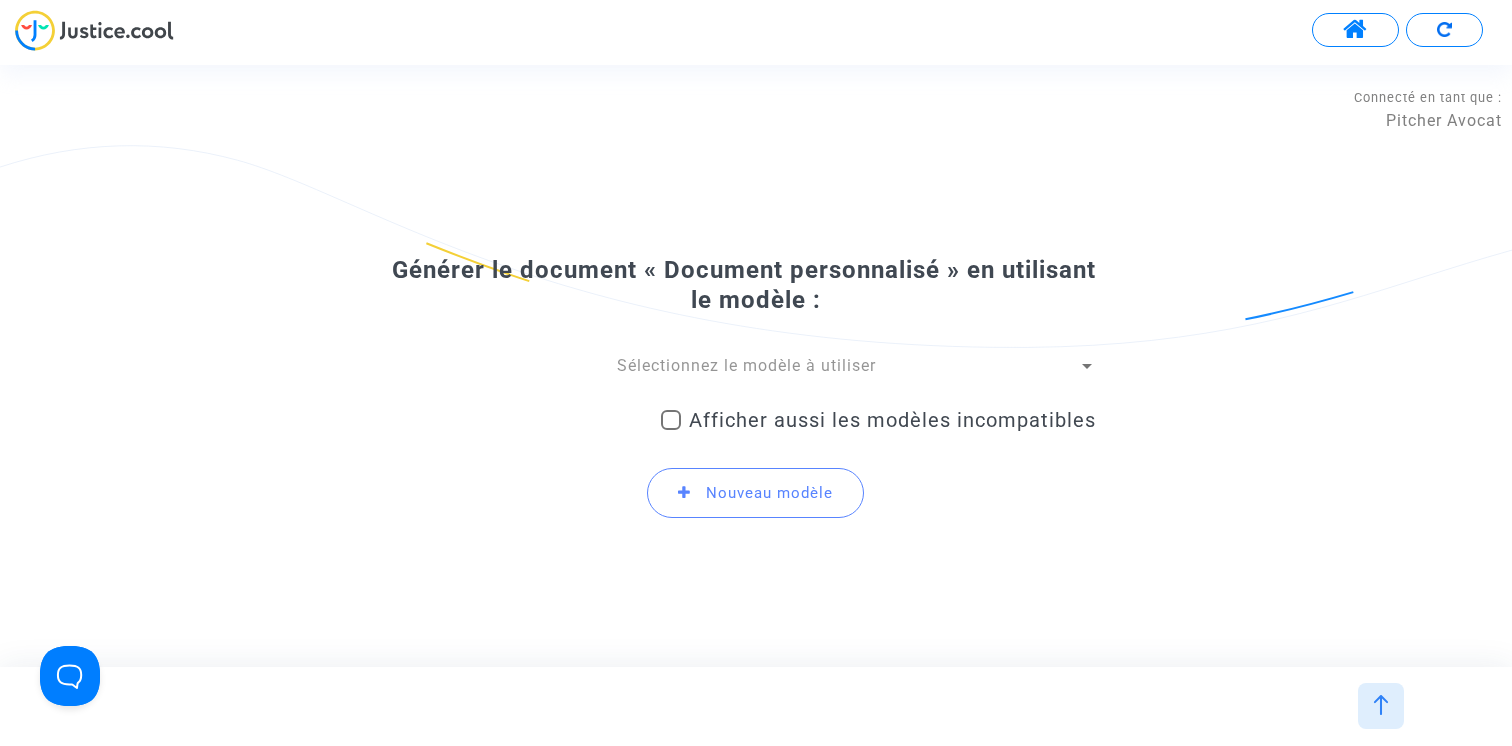 click on "Sélectionnez le modèle à utiliser" at bounding box center [746, 365] 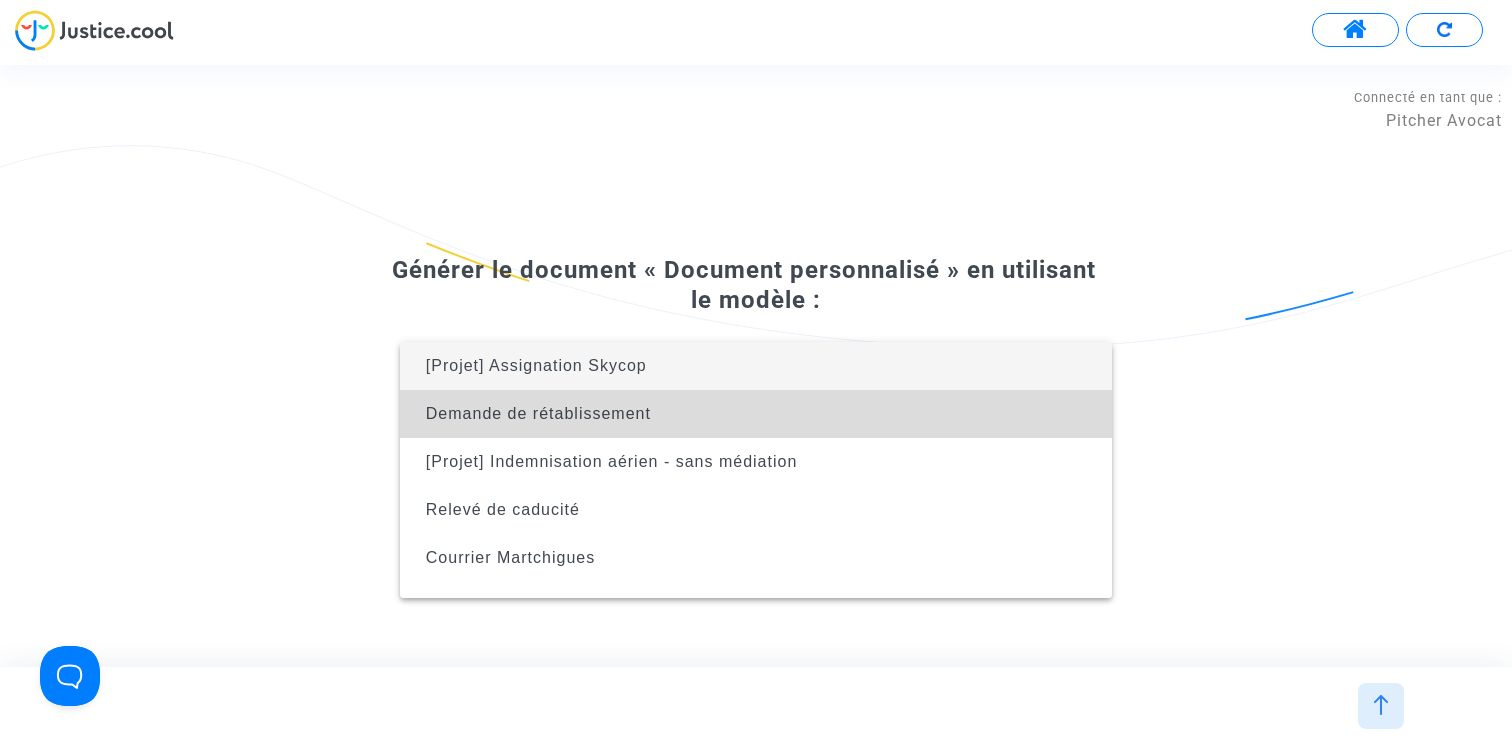 click on "Demande de rétablissement" at bounding box center (756, 414) 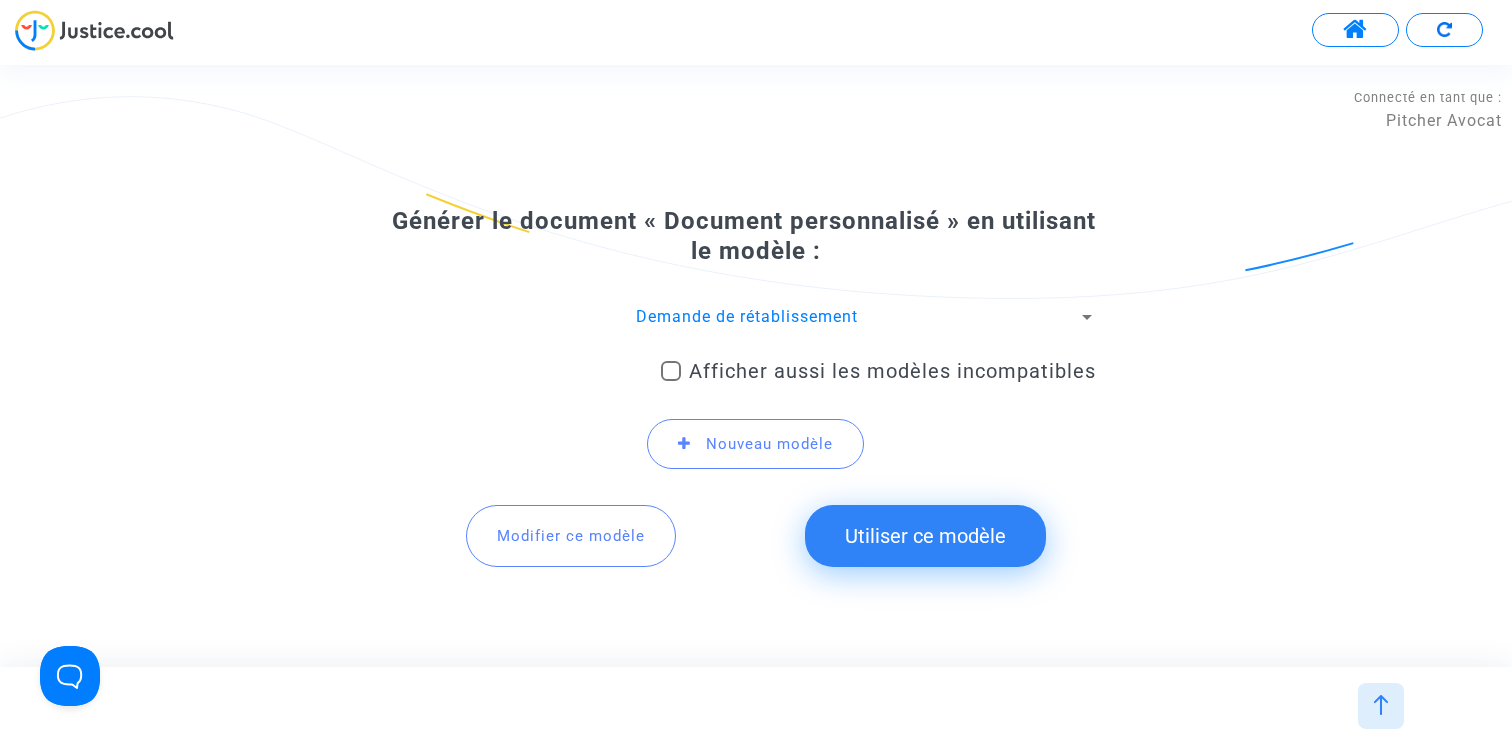 click on "Utiliser ce modèle" 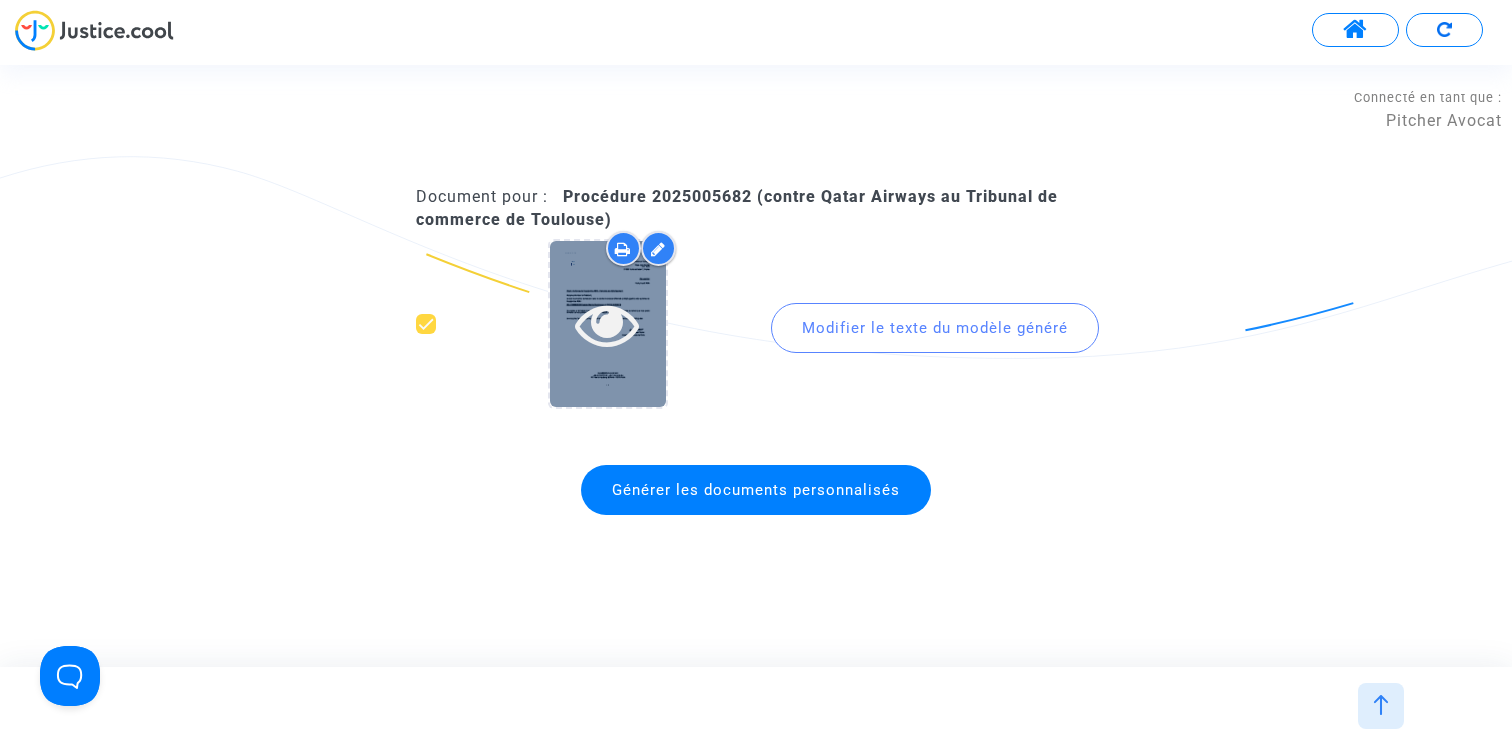 click at bounding box center (607, 324) 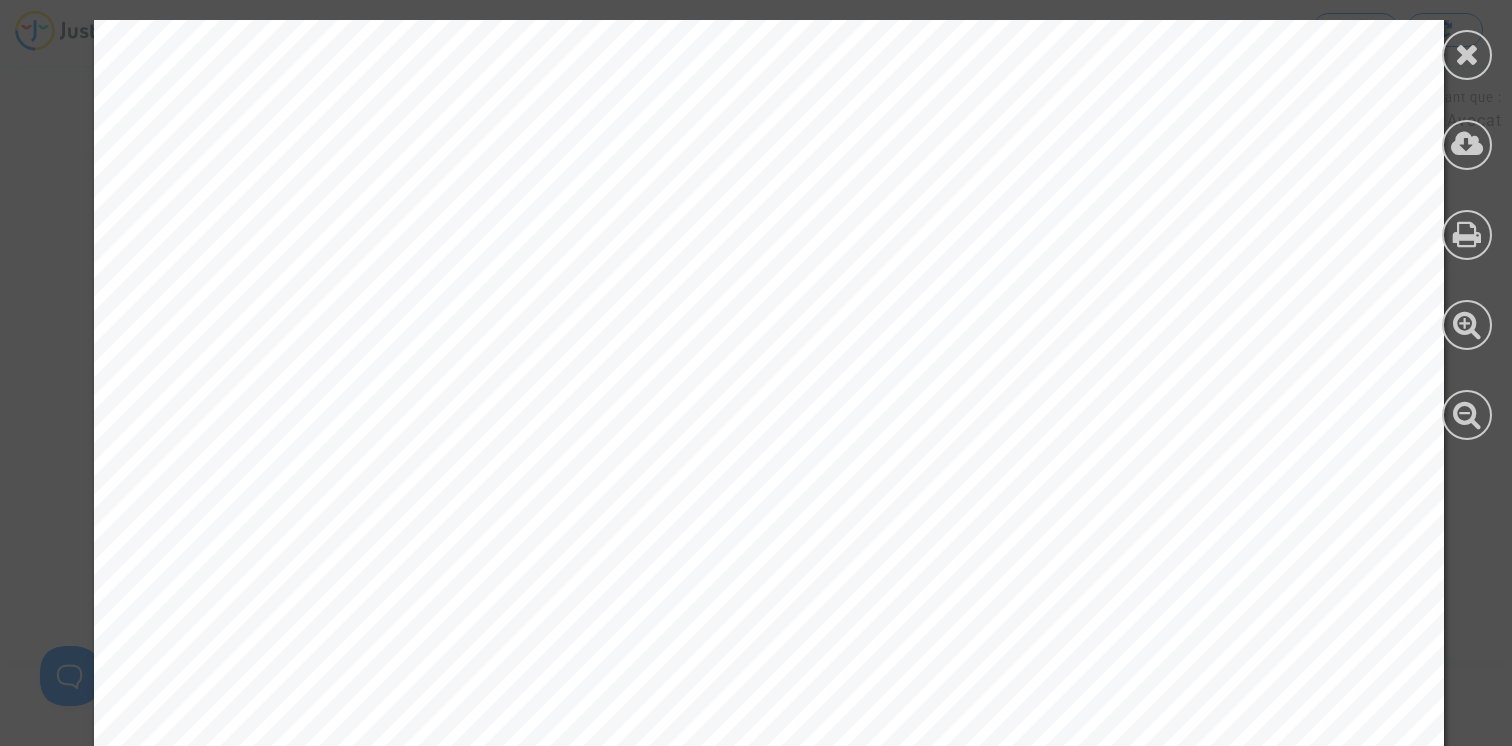 scroll, scrollTop: 372, scrollLeft: 0, axis: vertical 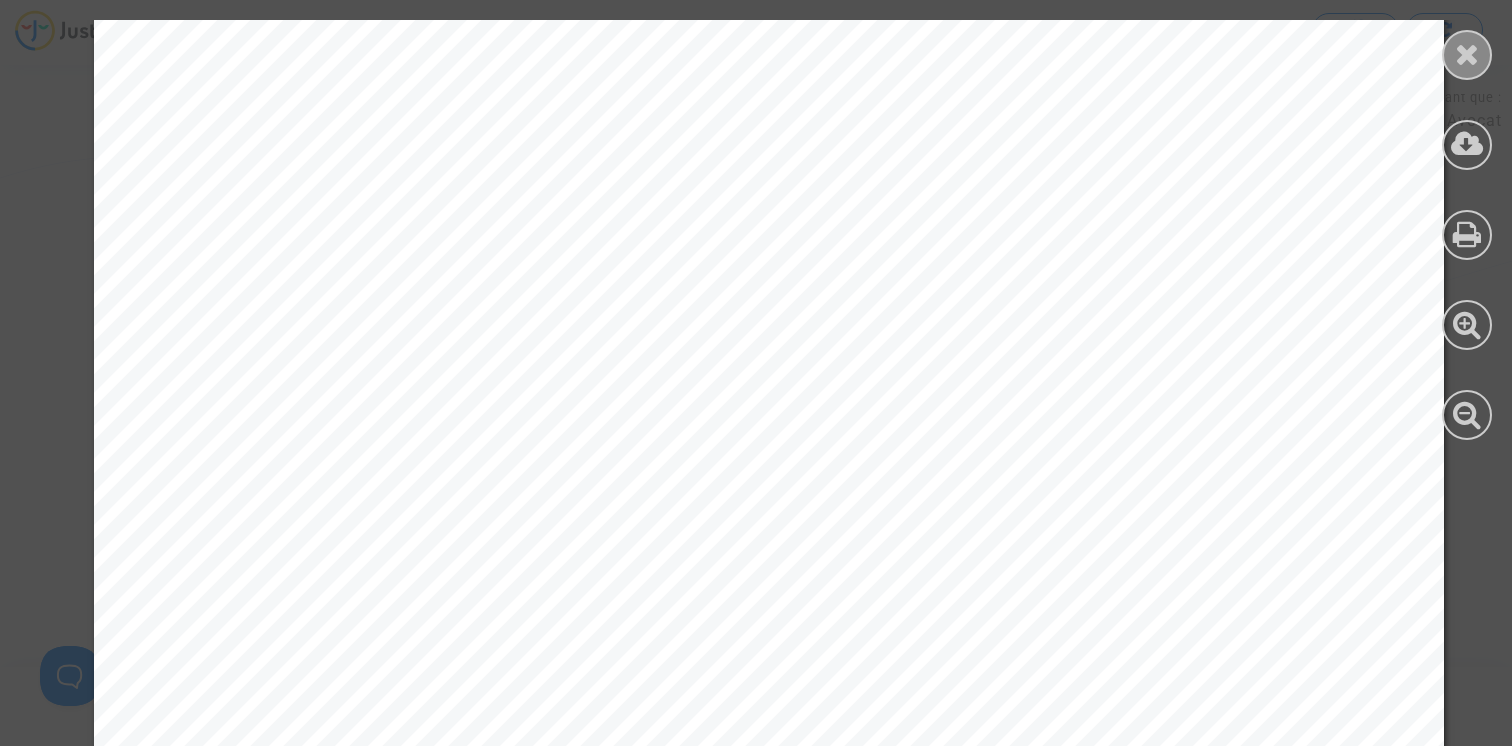 click at bounding box center [1467, 54] 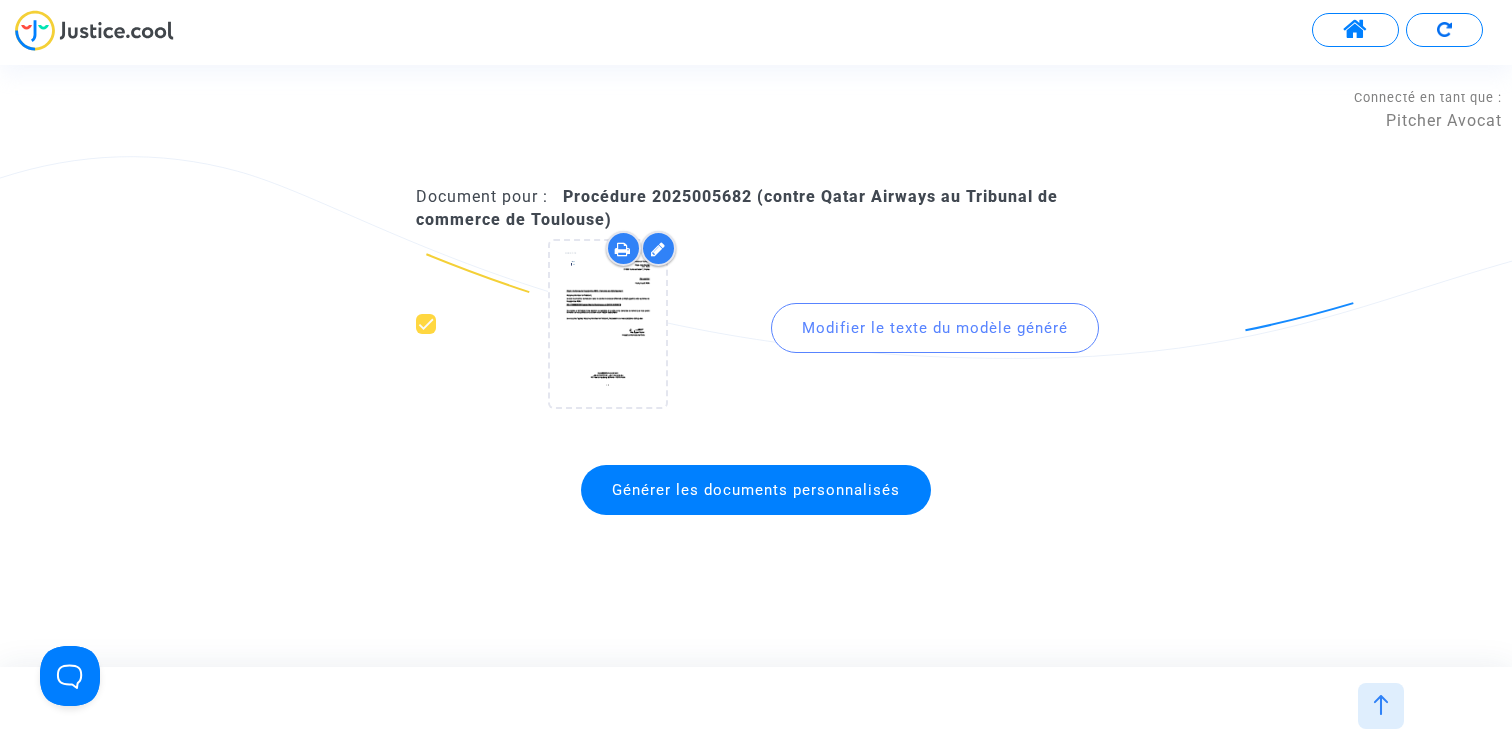 click at bounding box center (1444, 29) 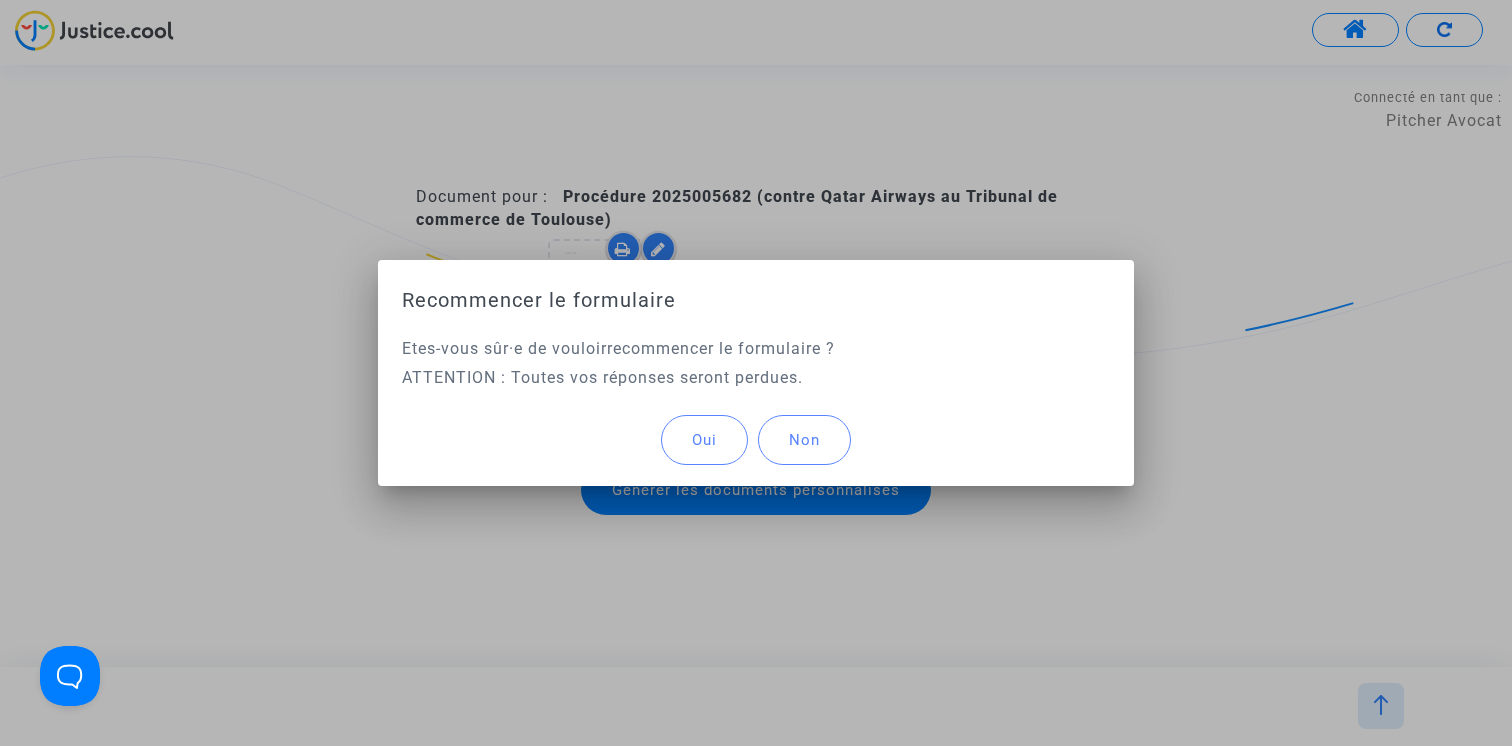 click on "Oui" at bounding box center (704, 440) 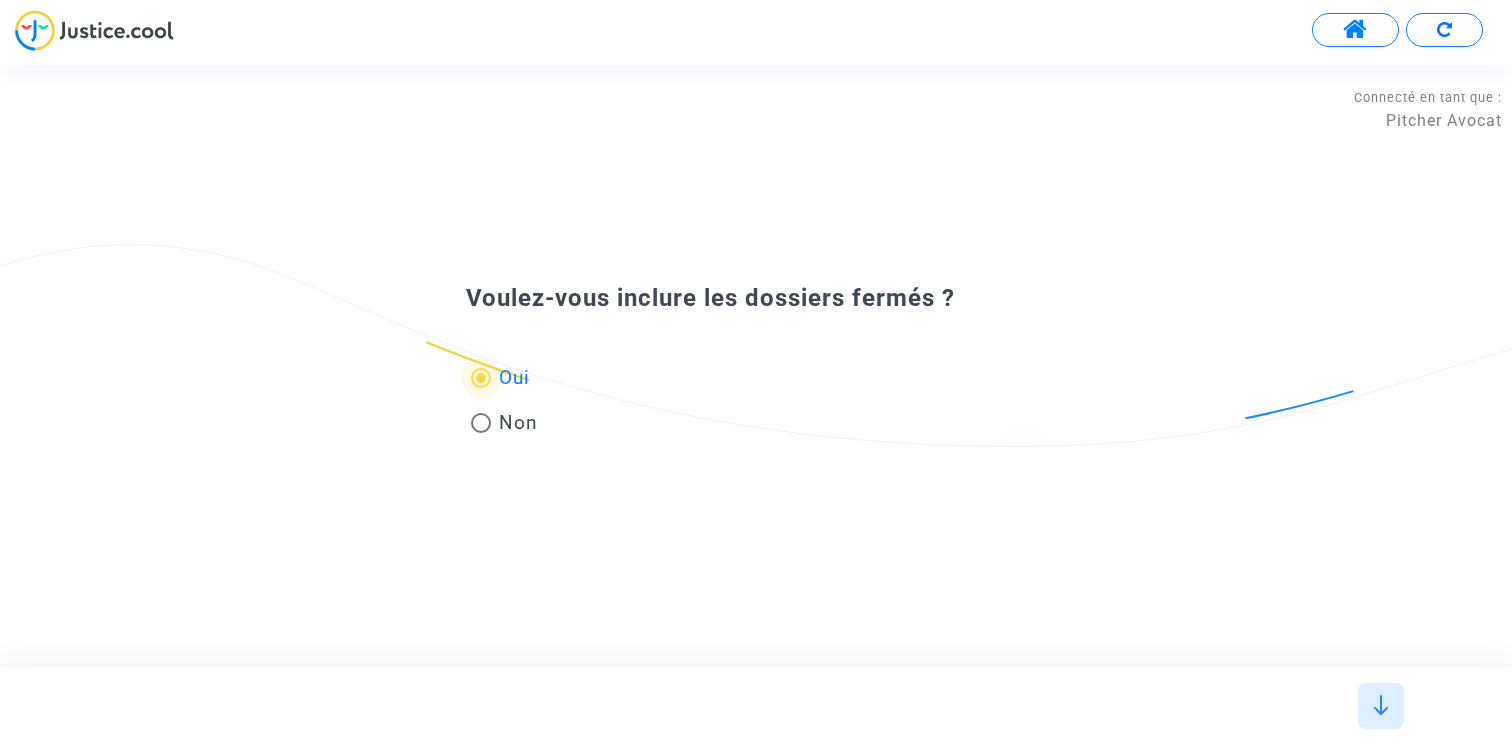 scroll, scrollTop: 0, scrollLeft: 0, axis: both 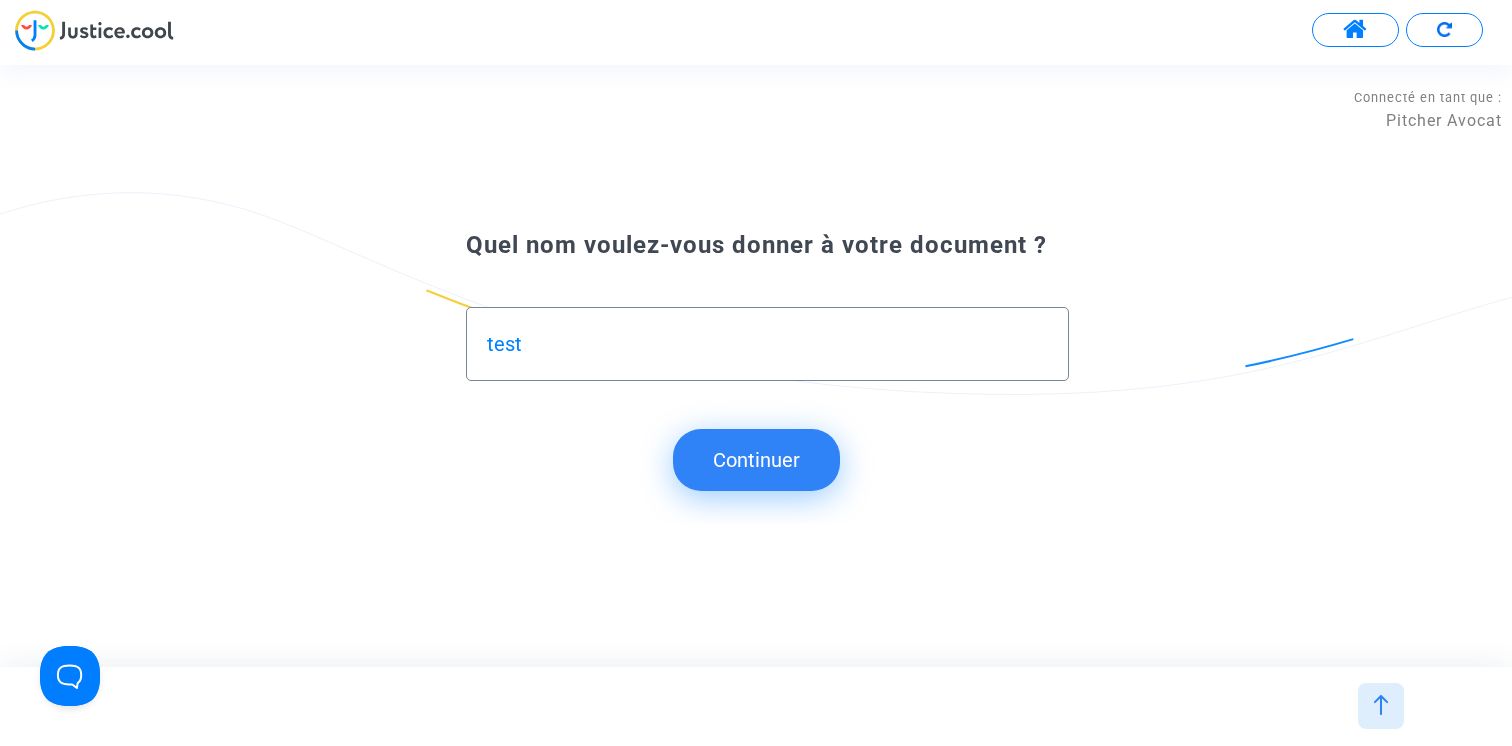 type on "test" 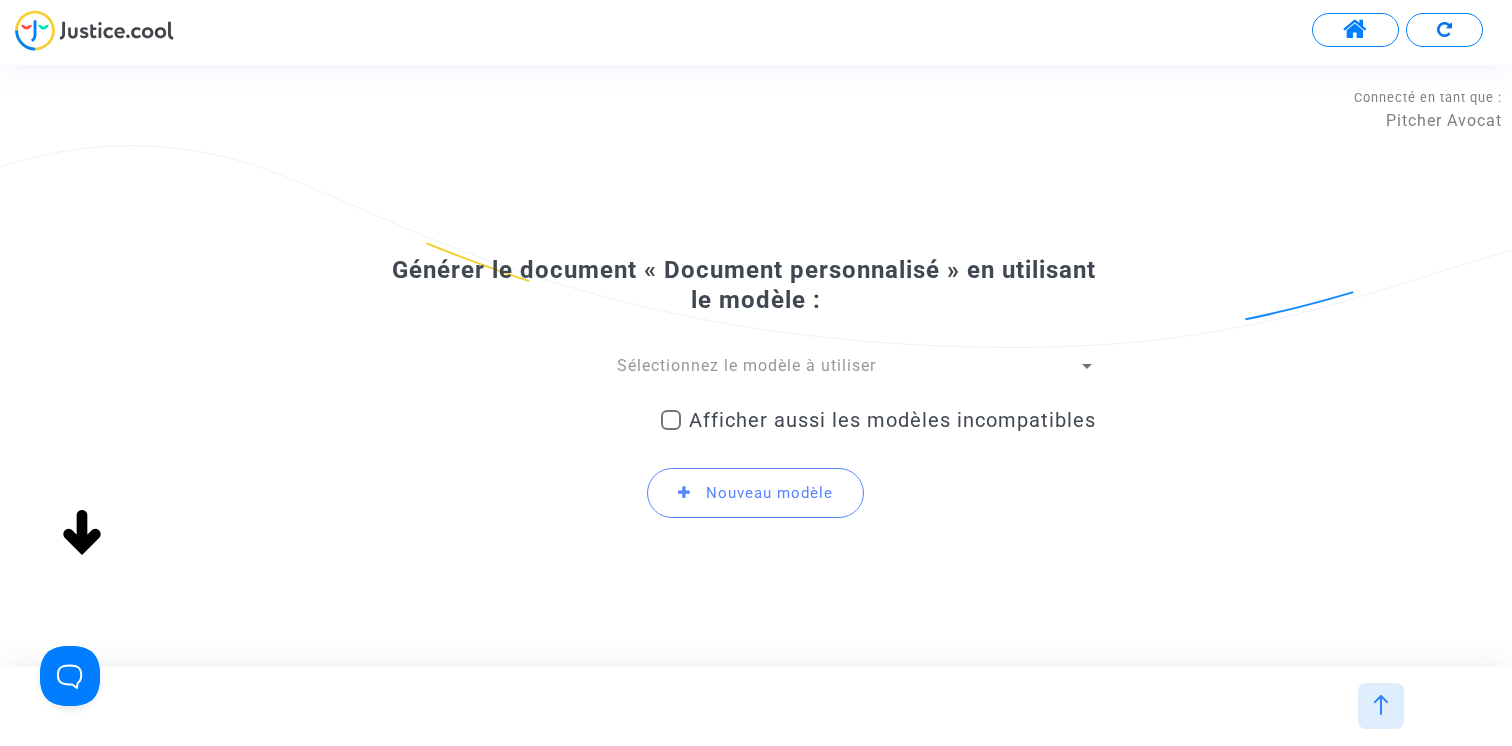 click on "Sélectionnez le modèle à utiliser" at bounding box center [746, 365] 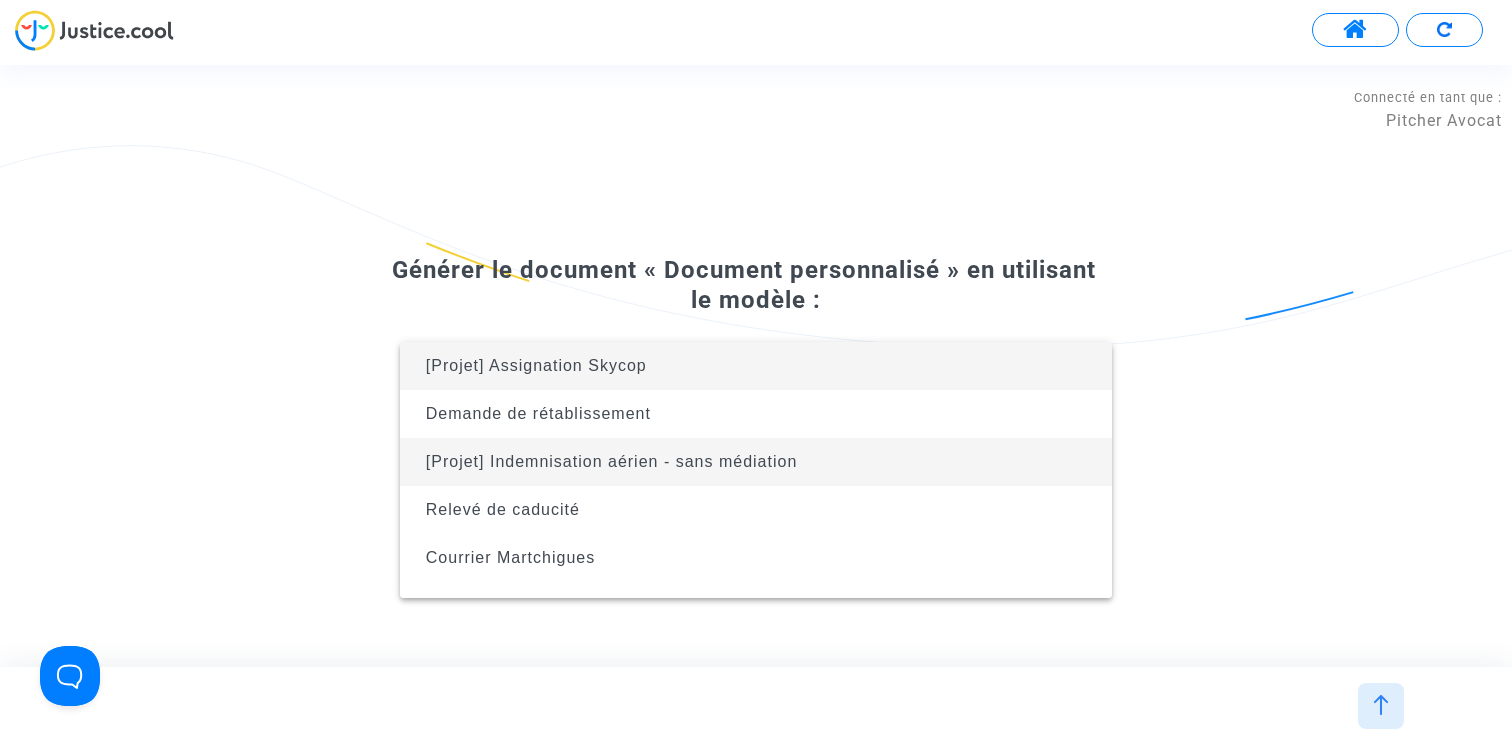 scroll, scrollTop: 80, scrollLeft: 0, axis: vertical 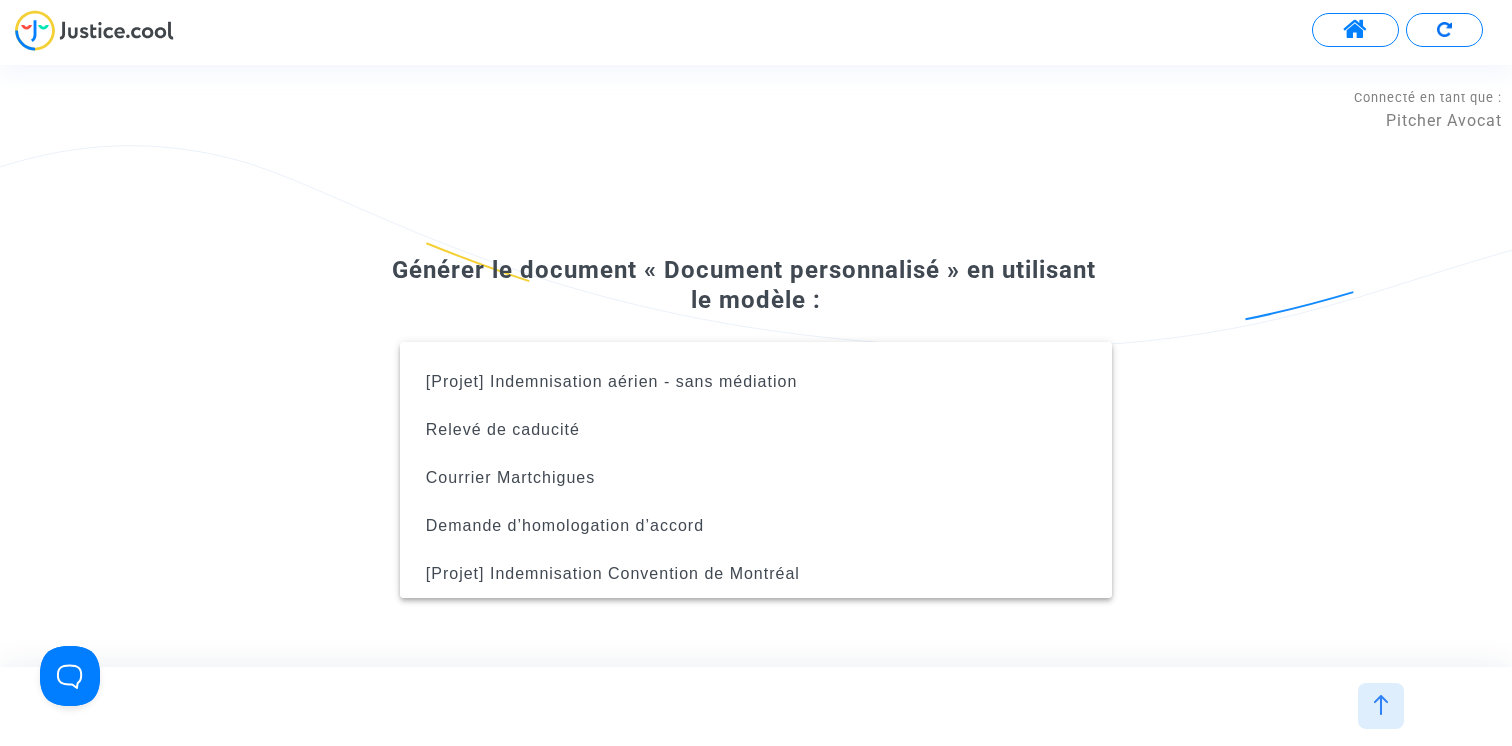 click at bounding box center [756, 373] 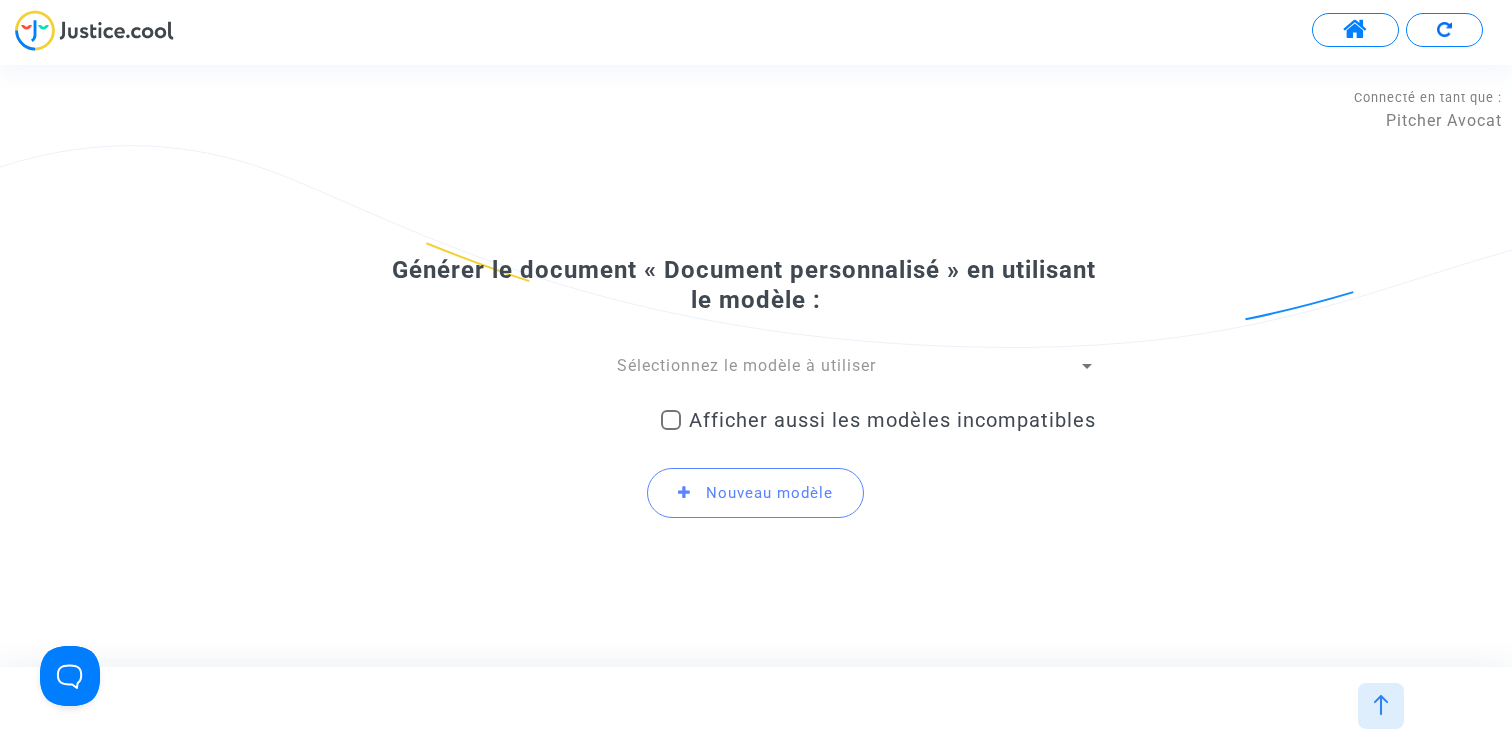 click on "Afficher aussi les modèles incompatibles" at bounding box center [892, 420] 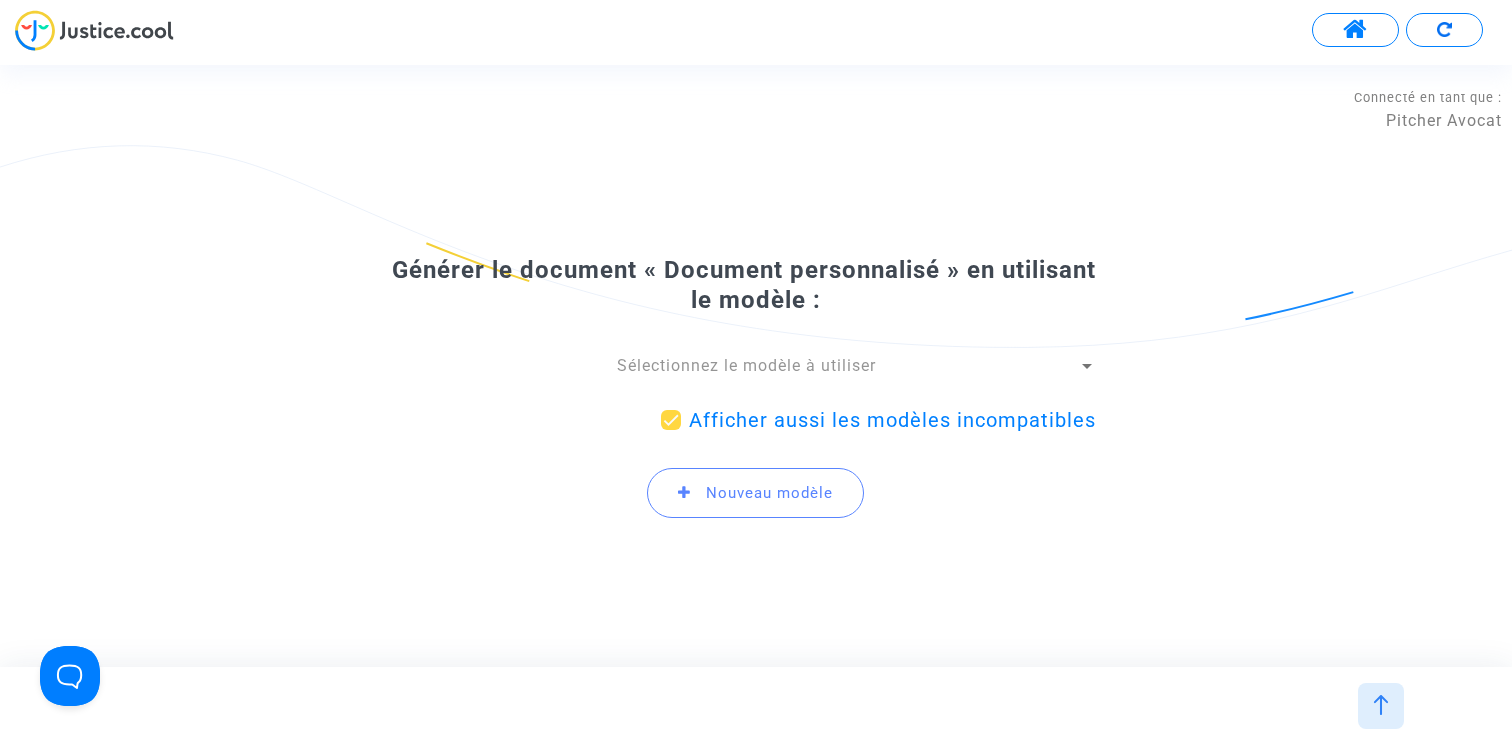 click on "Sélectionnez le modèle à utiliser" at bounding box center [746, 365] 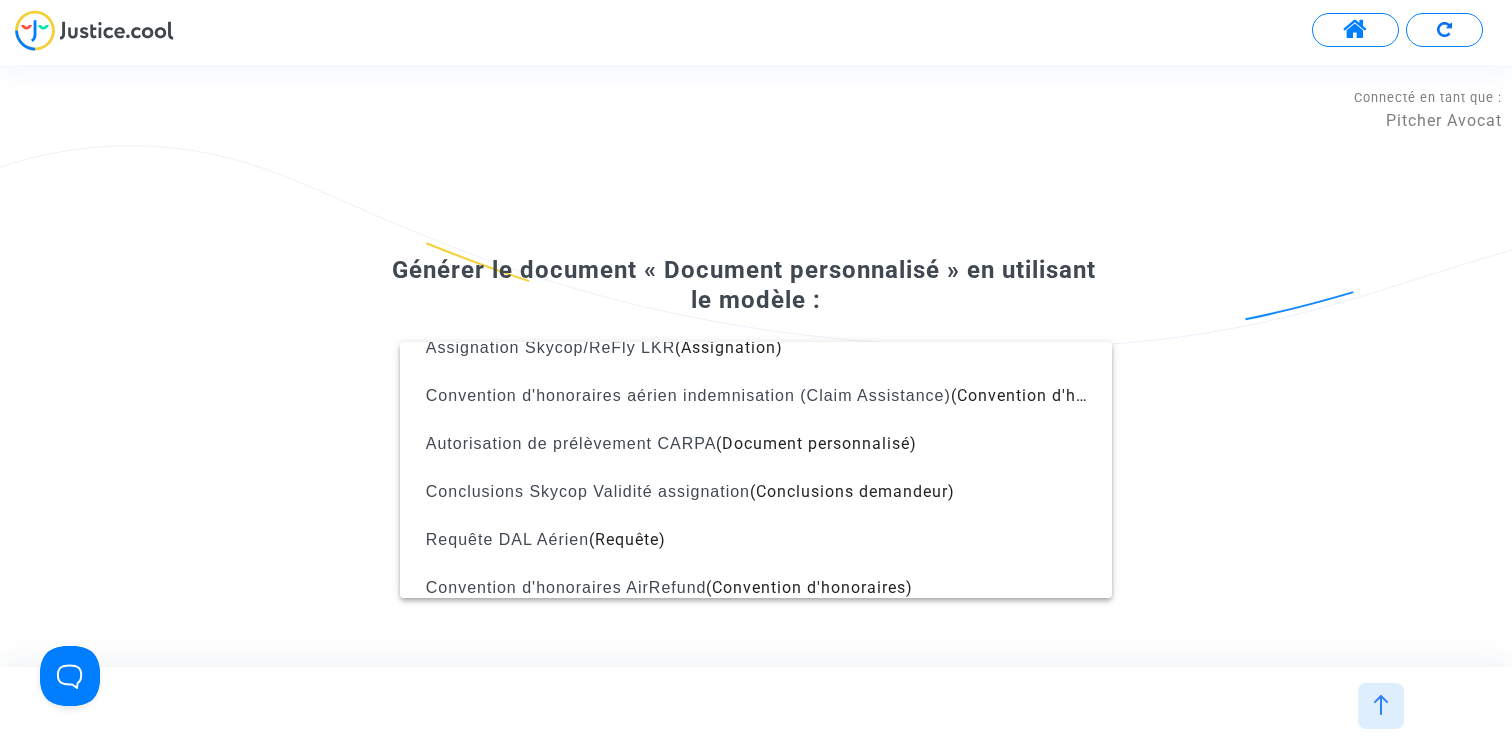 scroll, scrollTop: 846, scrollLeft: 0, axis: vertical 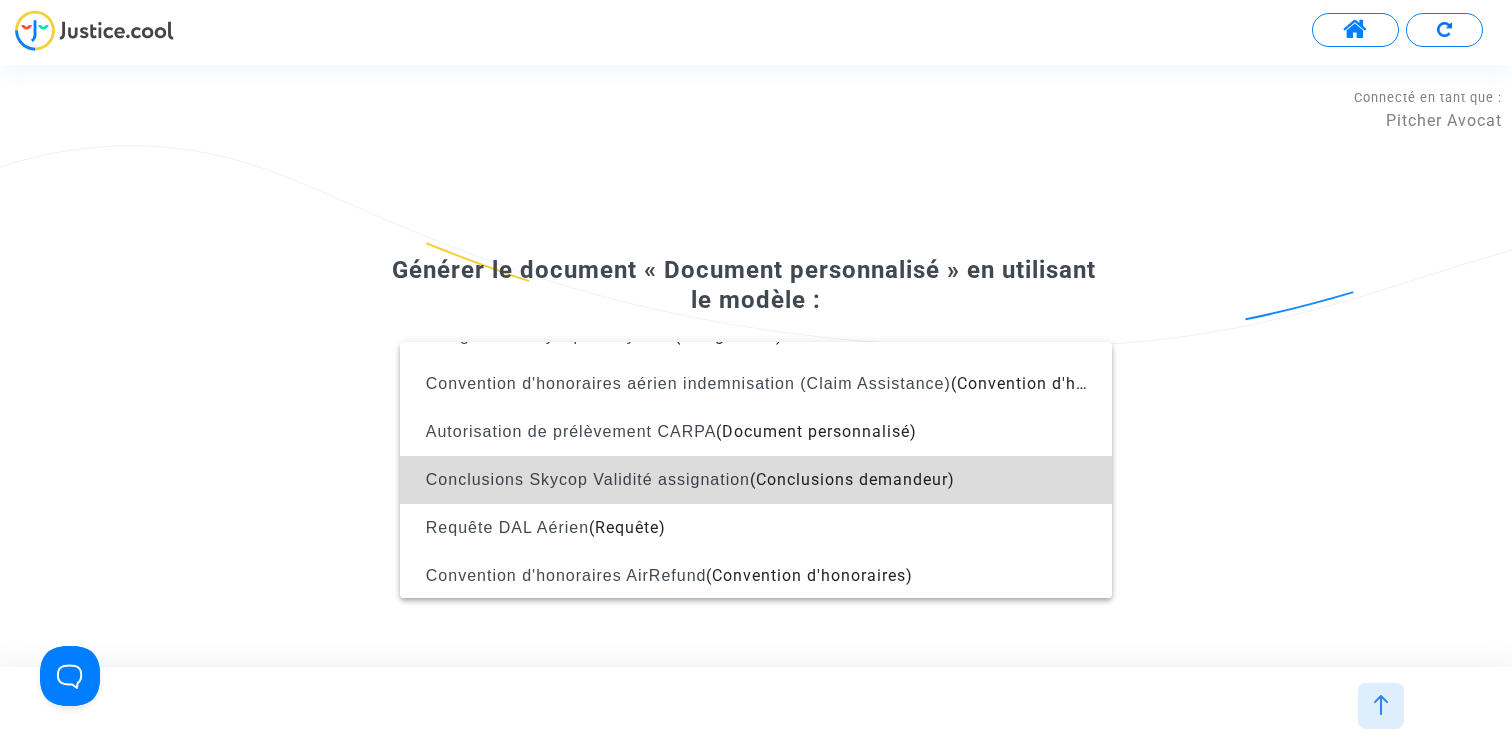 click on "Conclusions Skycop Validité assignation  (Conclusions demandeur)" at bounding box center [756, 480] 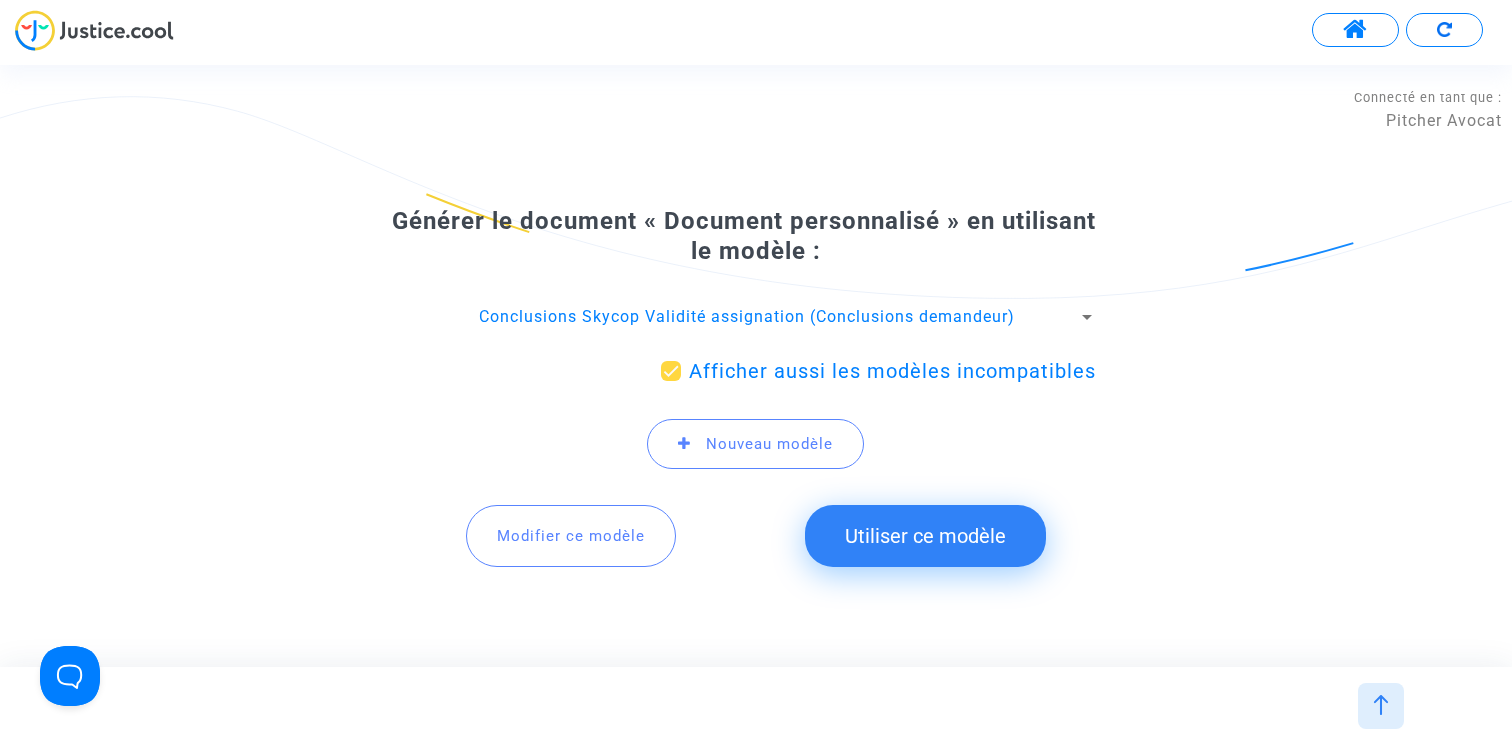 click on "Utiliser ce modèle" 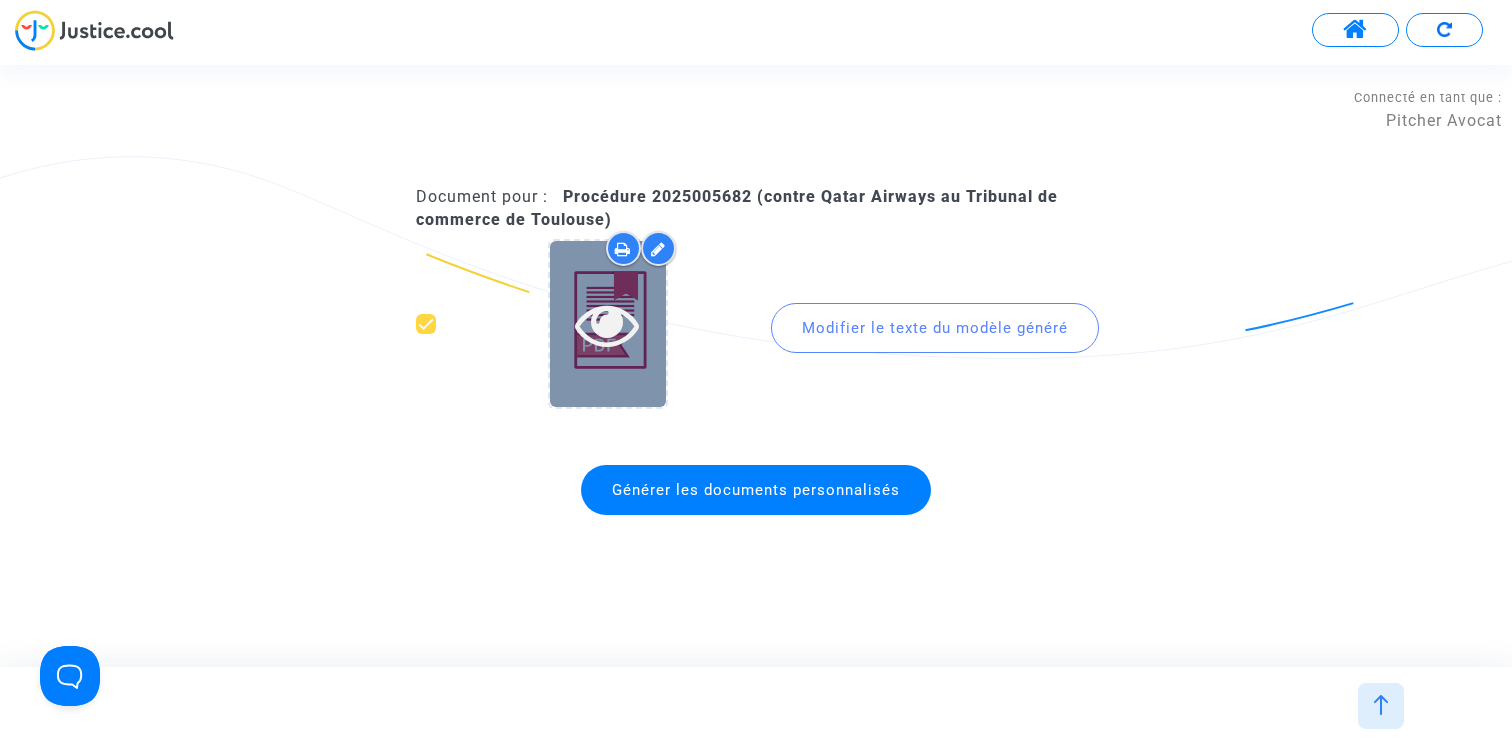 click at bounding box center (607, 324) 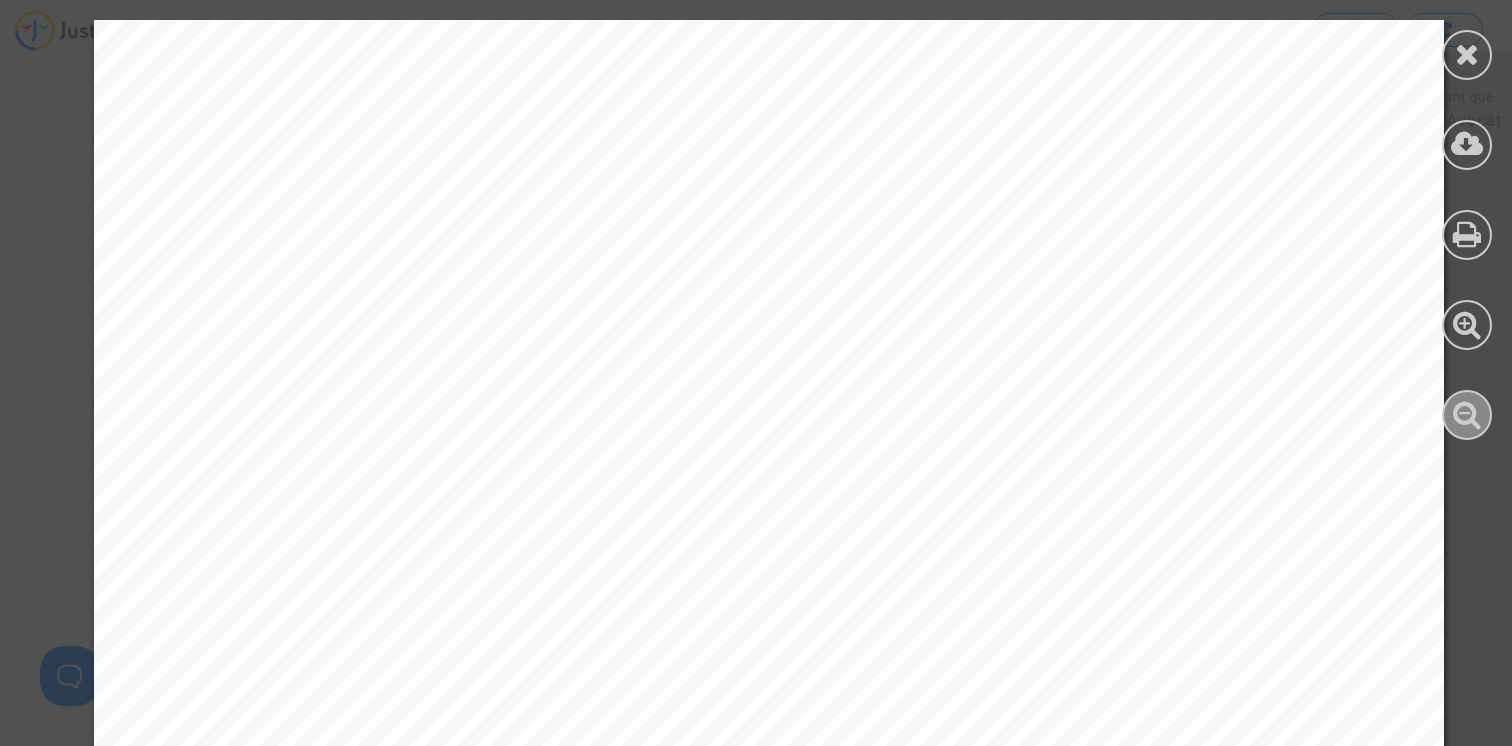 click at bounding box center [1467, 414] 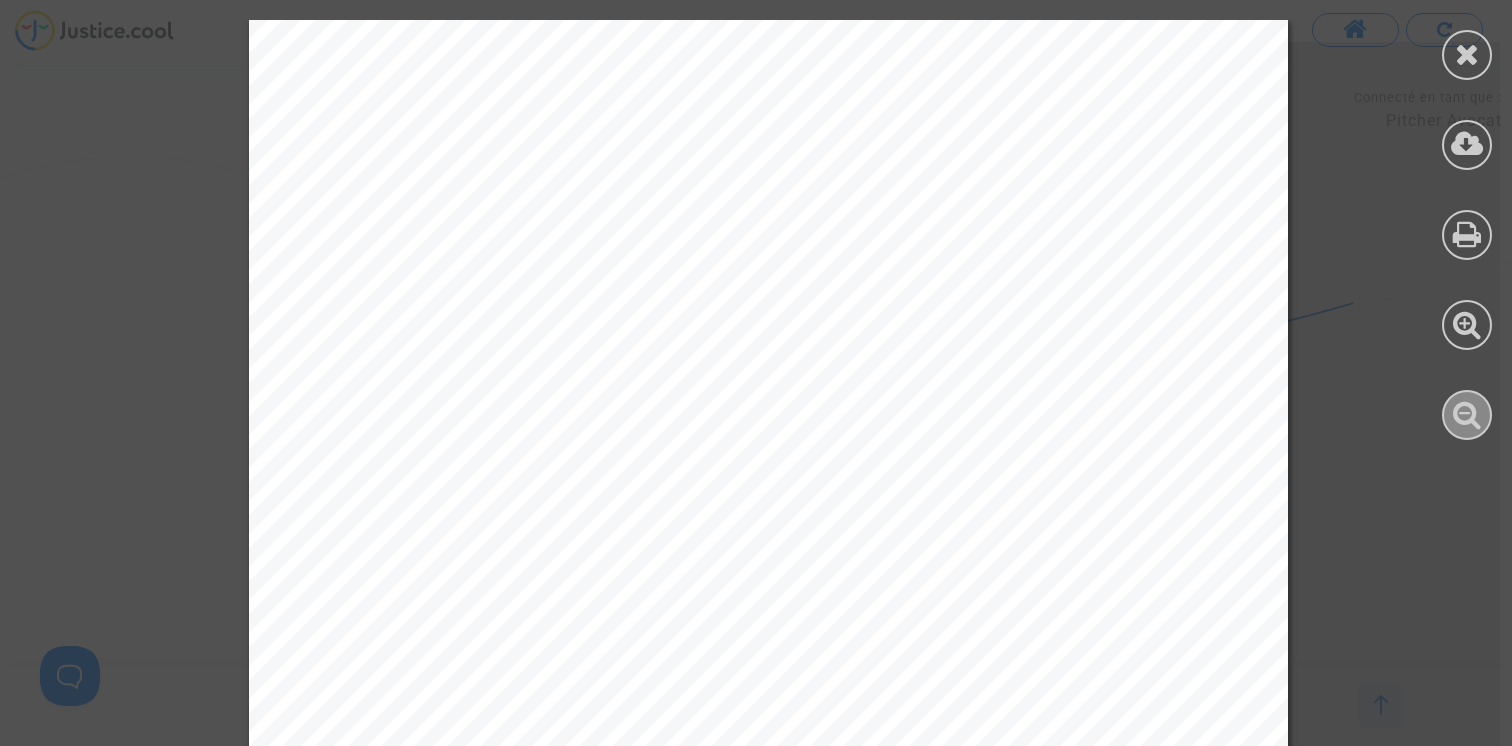 click at bounding box center (1467, 414) 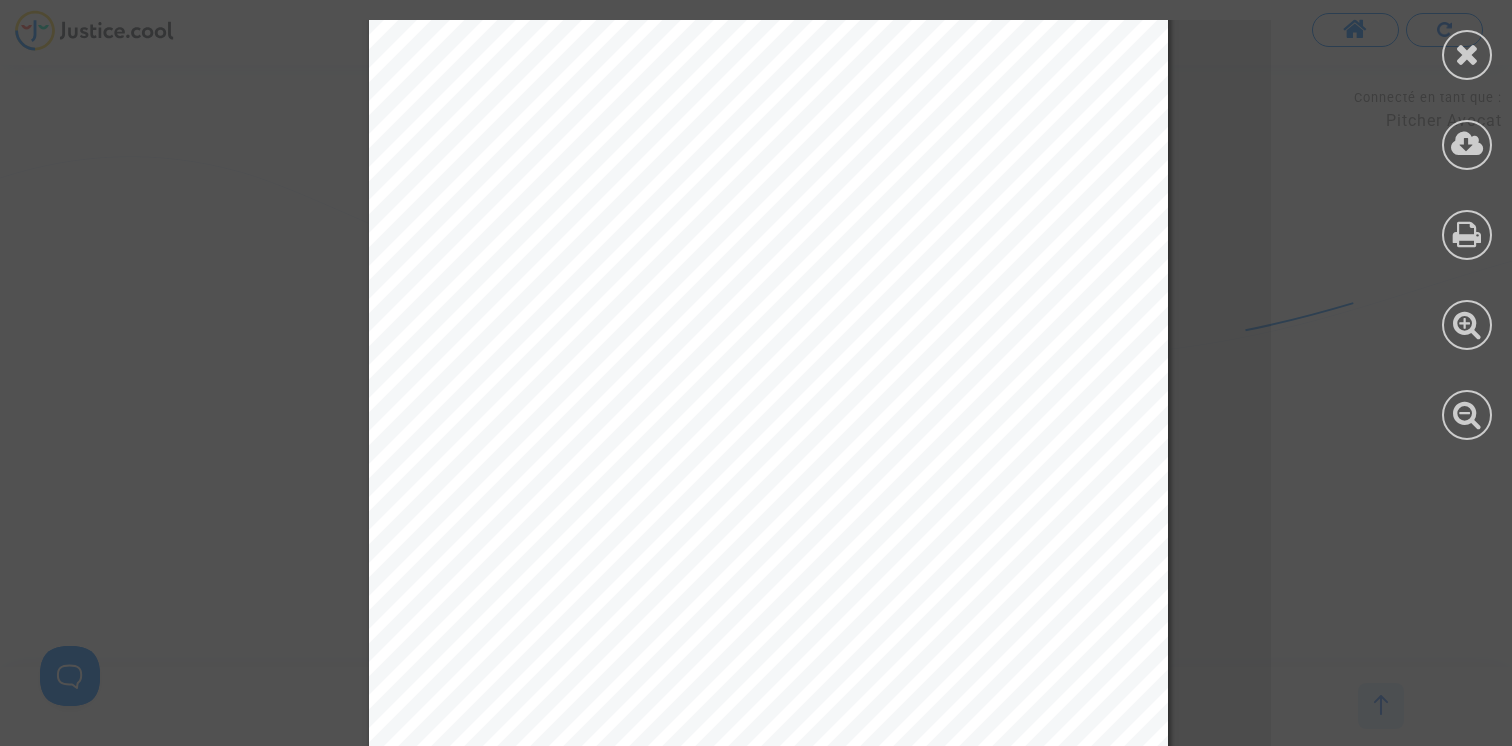 scroll, scrollTop: 39, scrollLeft: 0, axis: vertical 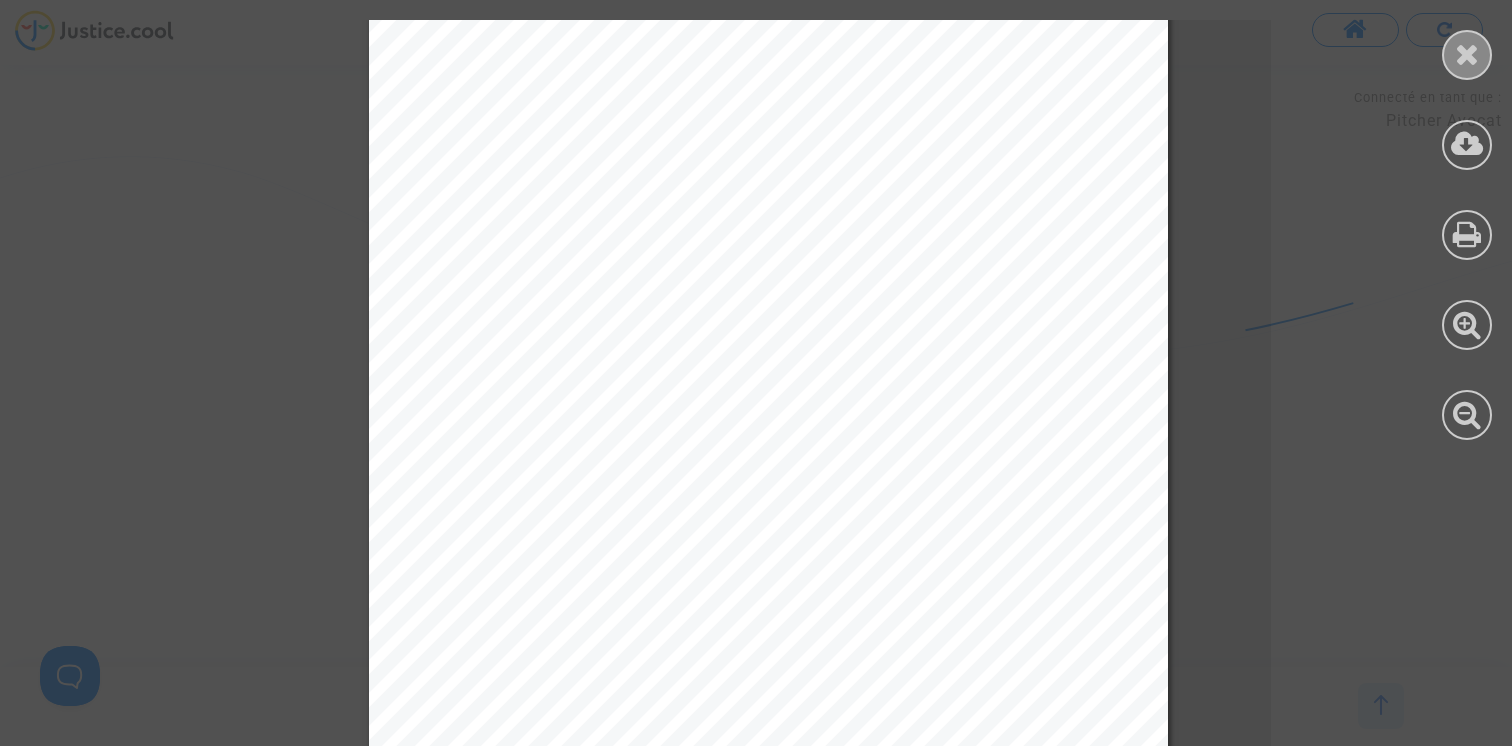 click at bounding box center [1467, 54] 